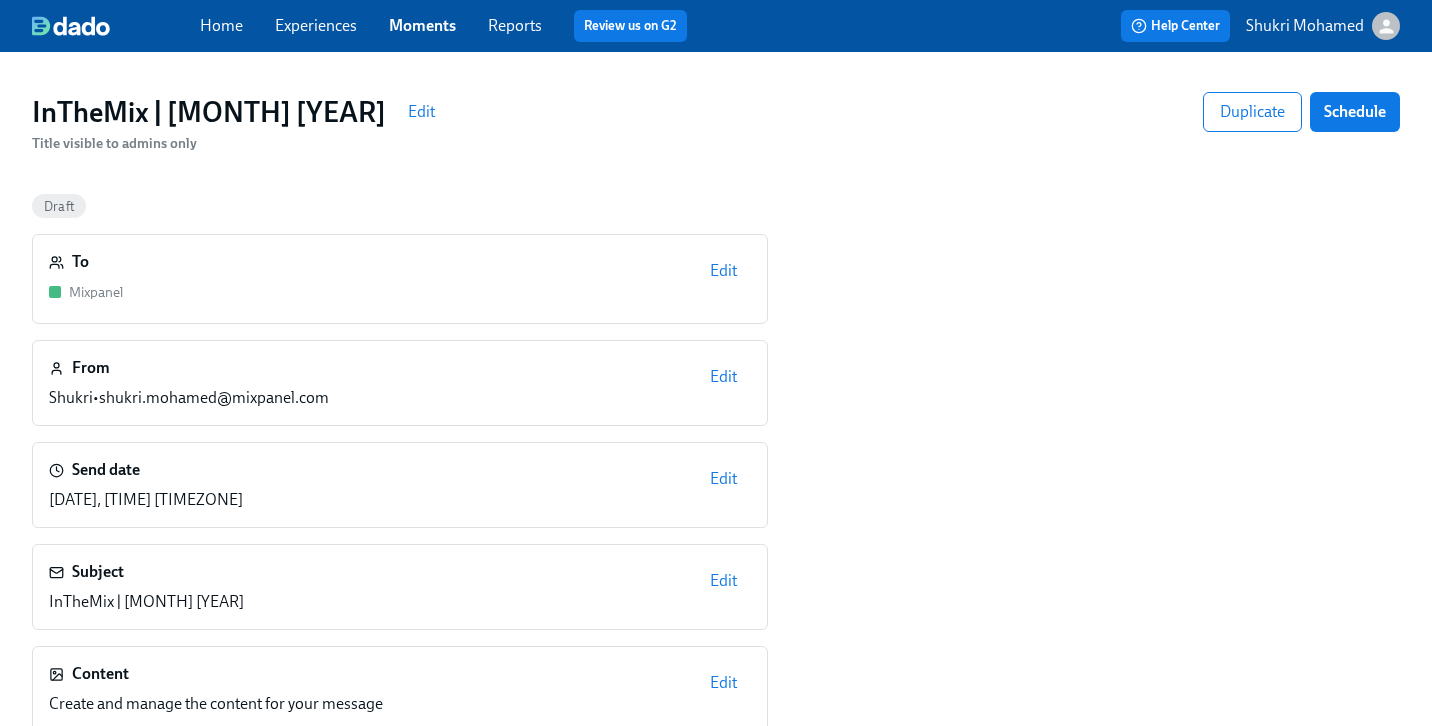 scroll, scrollTop: 40, scrollLeft: 0, axis: vertical 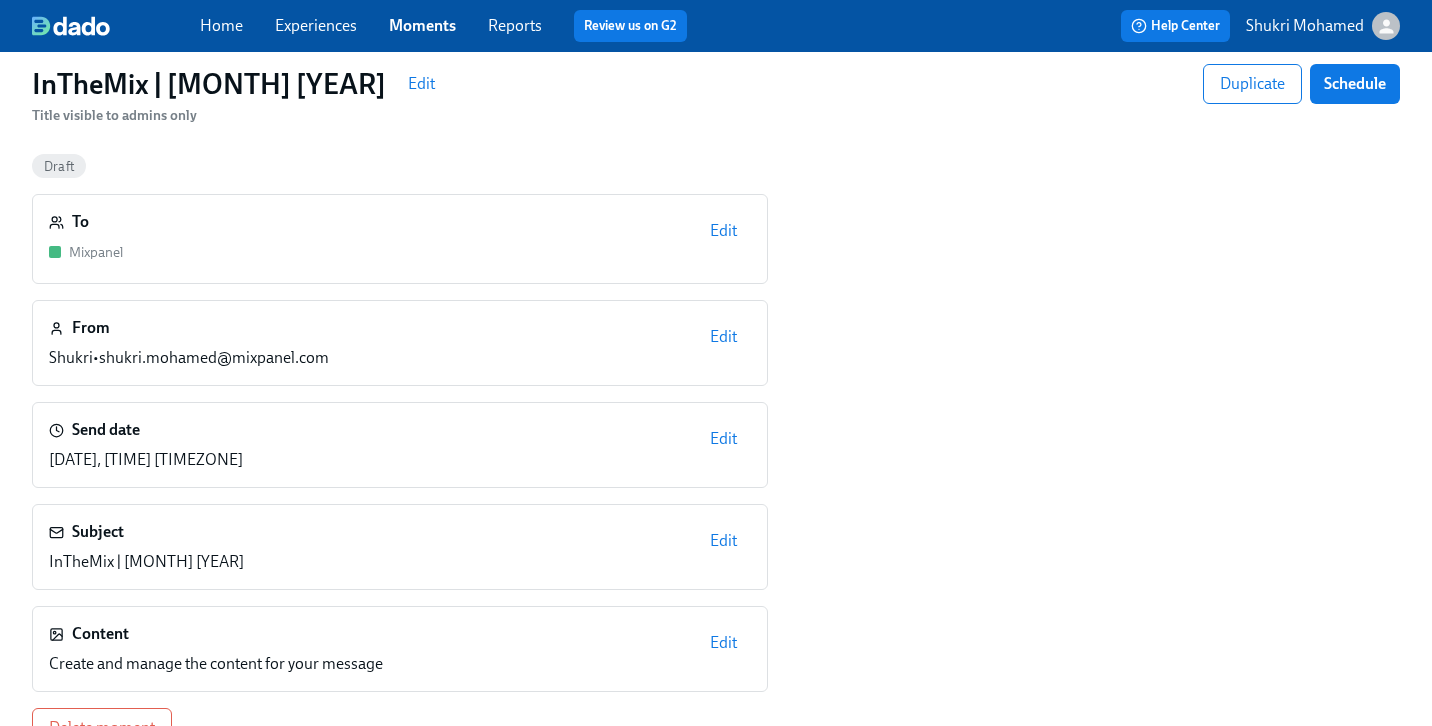 click on "Edit" at bounding box center (723, 643) 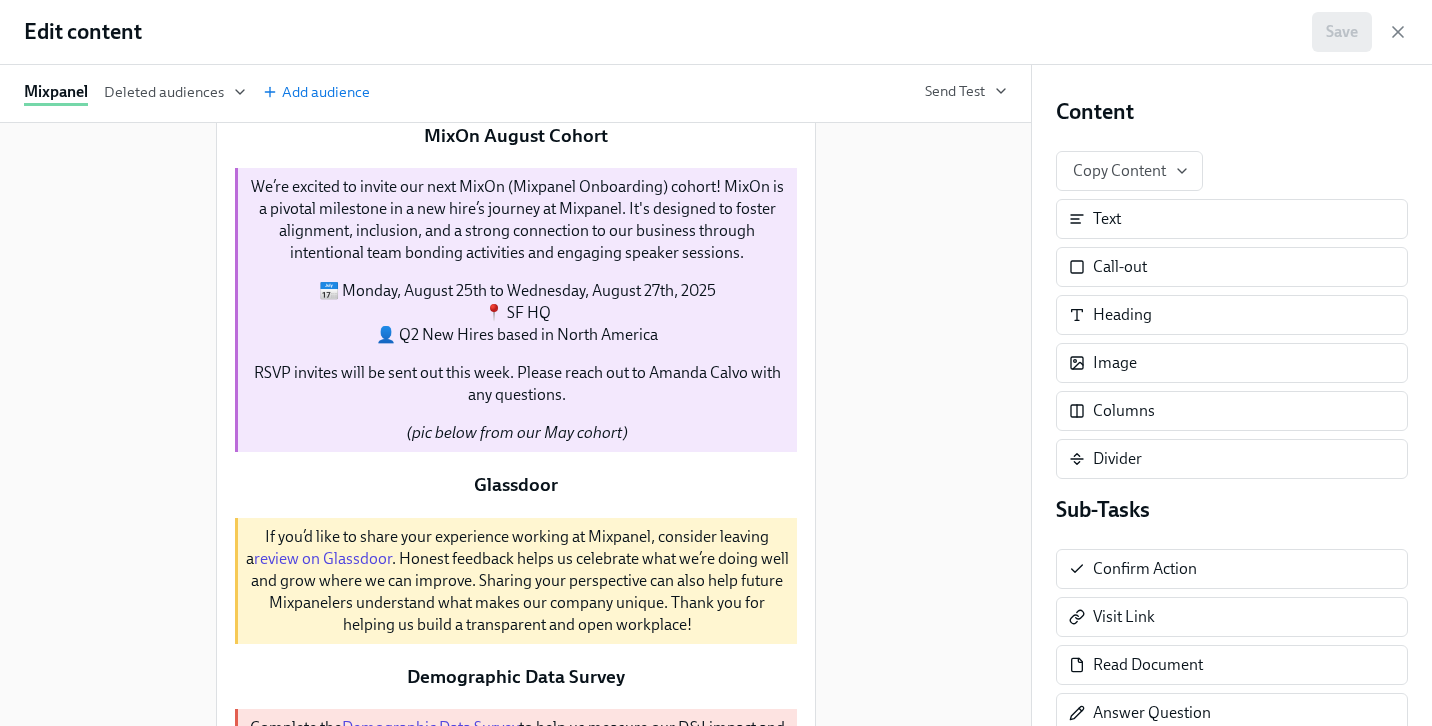 scroll, scrollTop: 582, scrollLeft: 0, axis: vertical 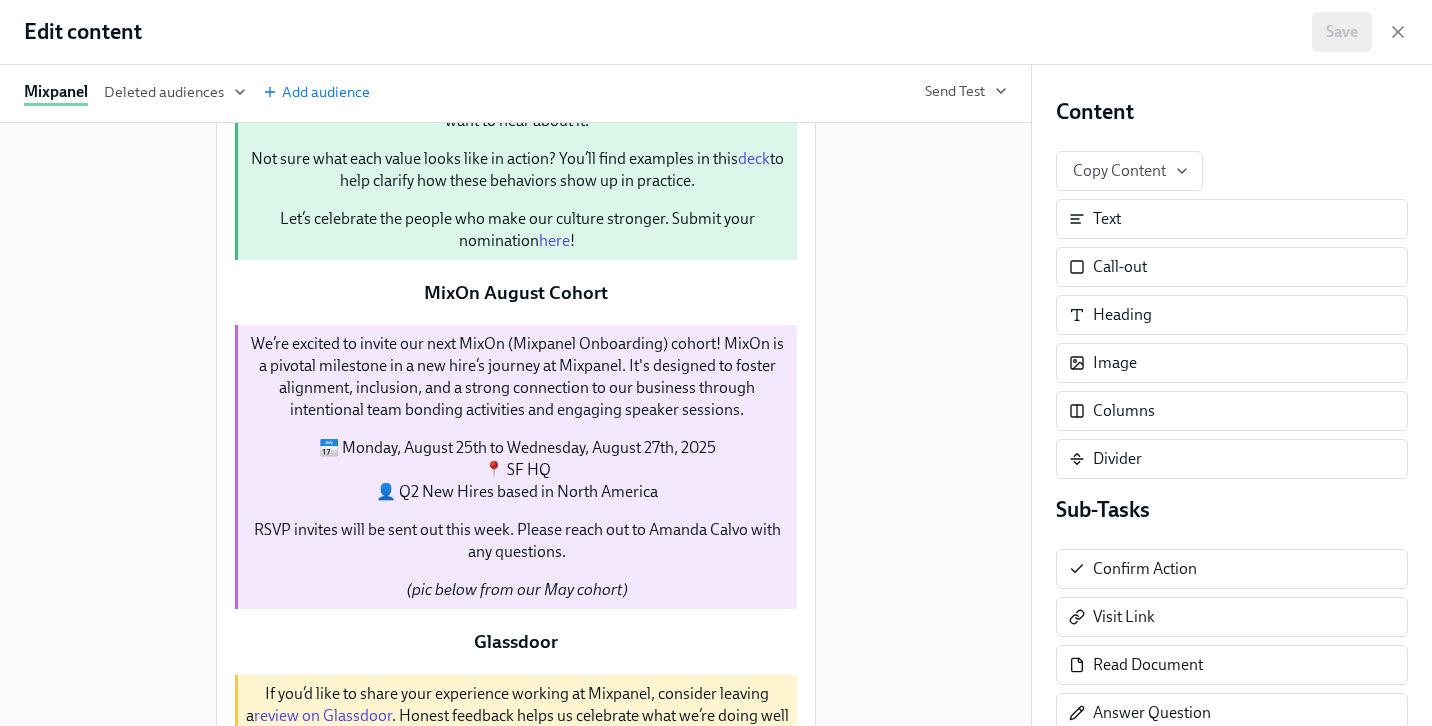 click on "Duplicate" at bounding box center [699, -33] 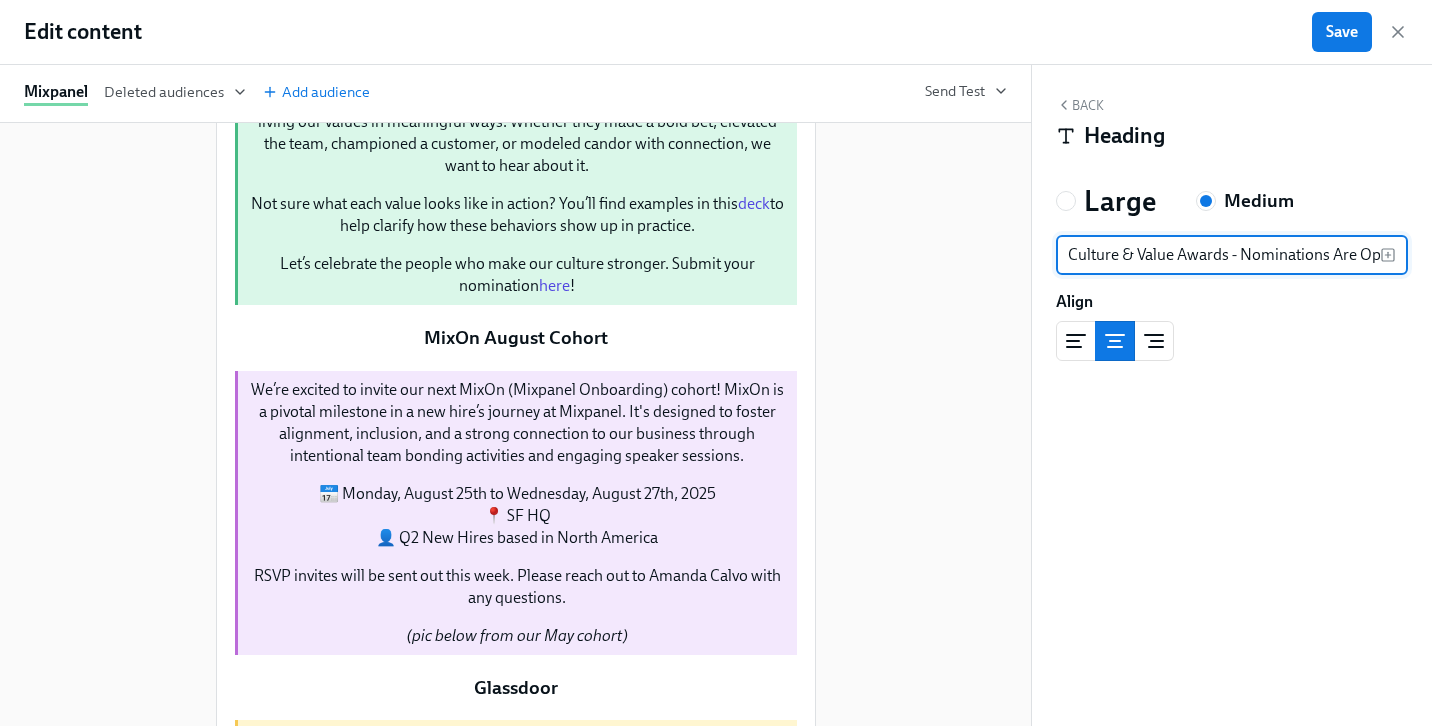 scroll, scrollTop: 0, scrollLeft: 21, axis: horizontal 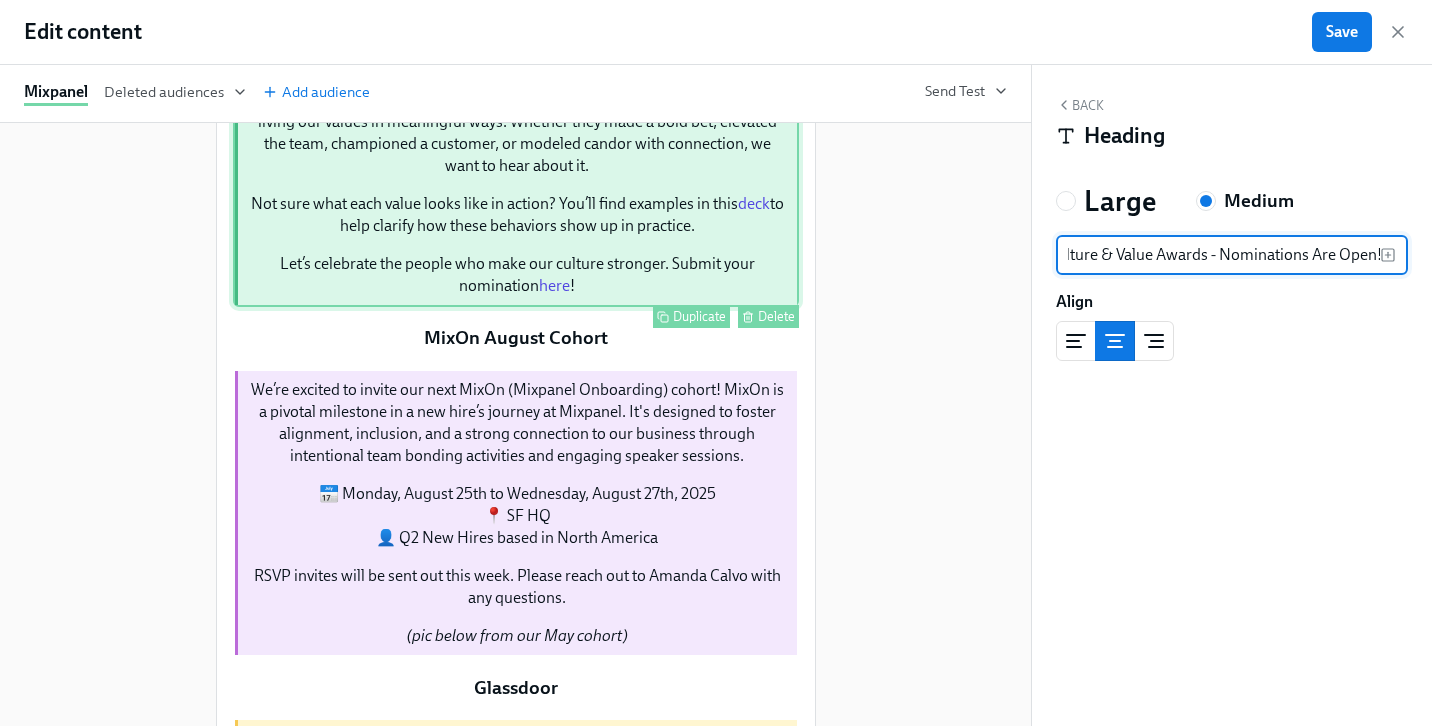 click on "Duplicate" at bounding box center [699, 316] 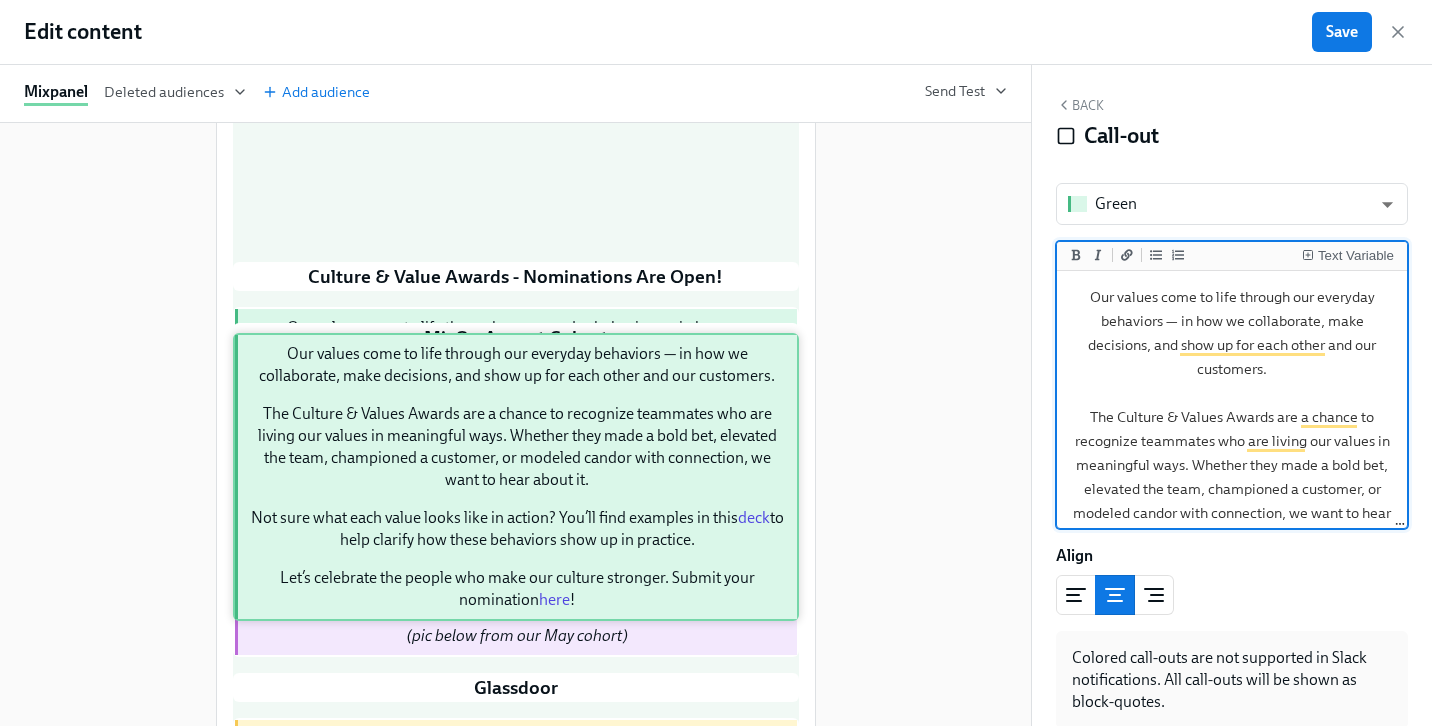 drag, startPoint x: 634, startPoint y: 527, endPoint x: 634, endPoint y: 439, distance: 88 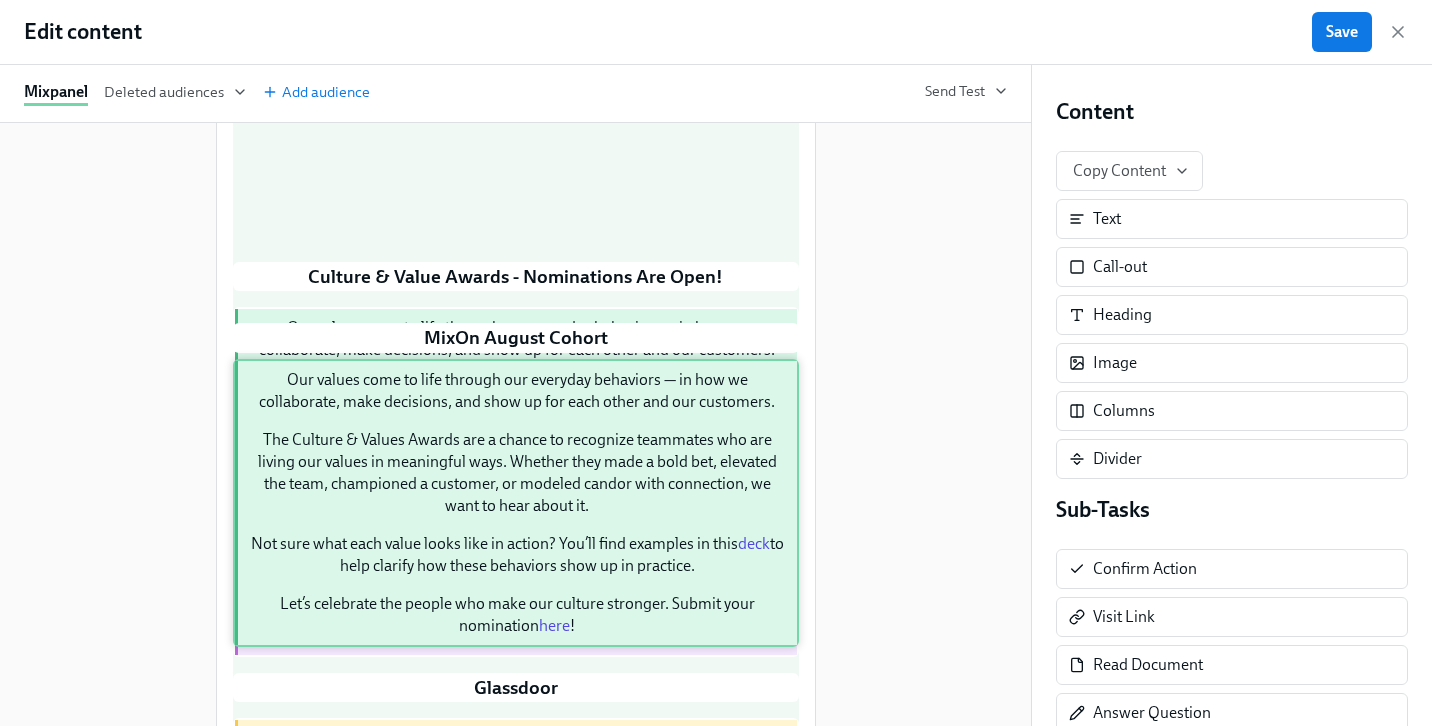 drag, startPoint x: 633, startPoint y: 441, endPoint x: 633, endPoint y: 488, distance: 47 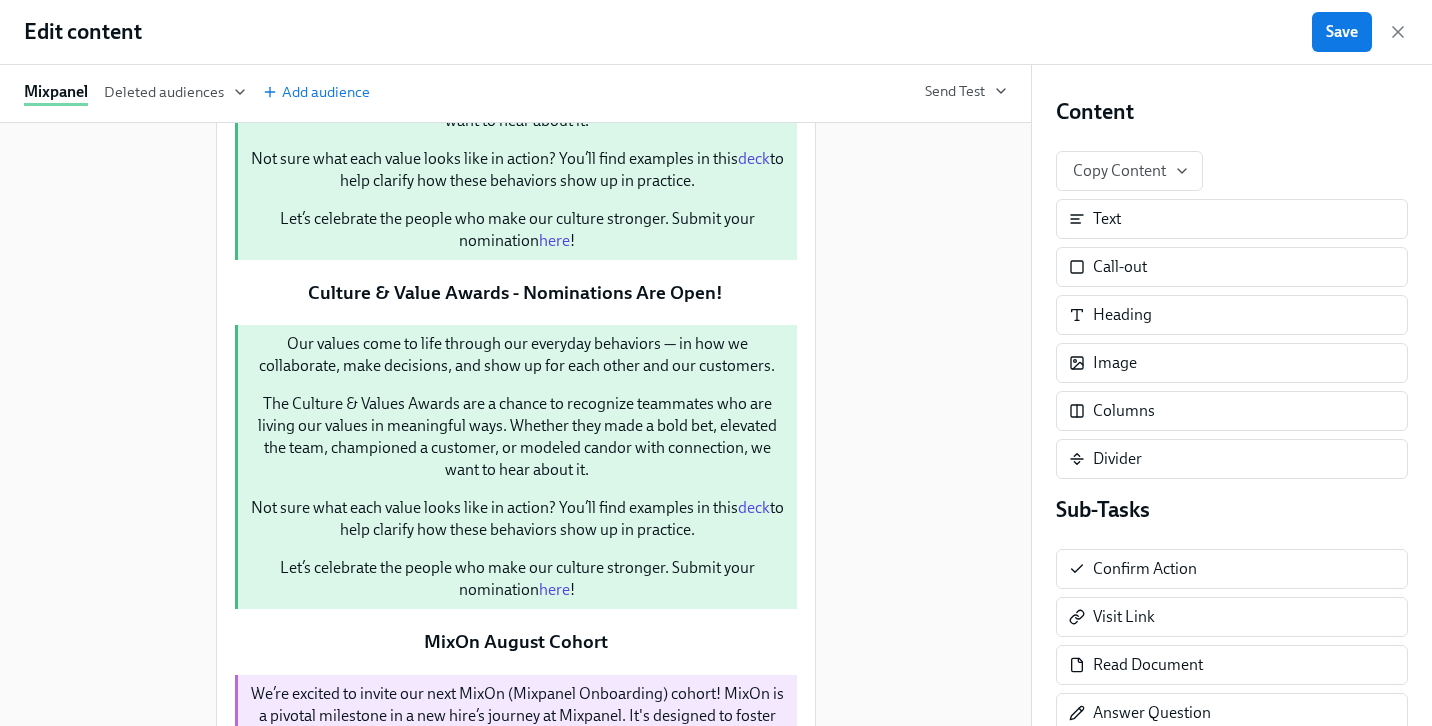 click on "Culture & Value Awards - Nominations Are Open!   Duplicate   Delete" at bounding box center (516, -57) 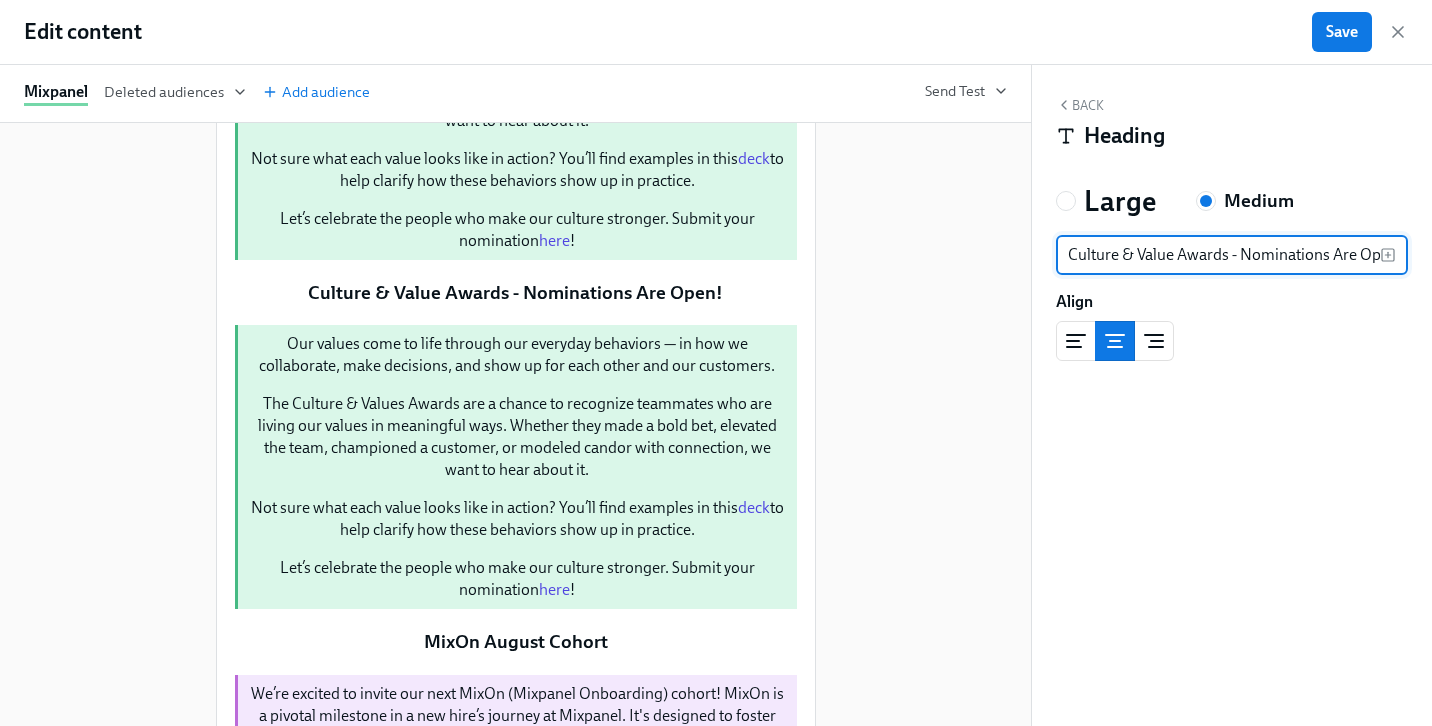 scroll, scrollTop: 0, scrollLeft: 21, axis: horizontal 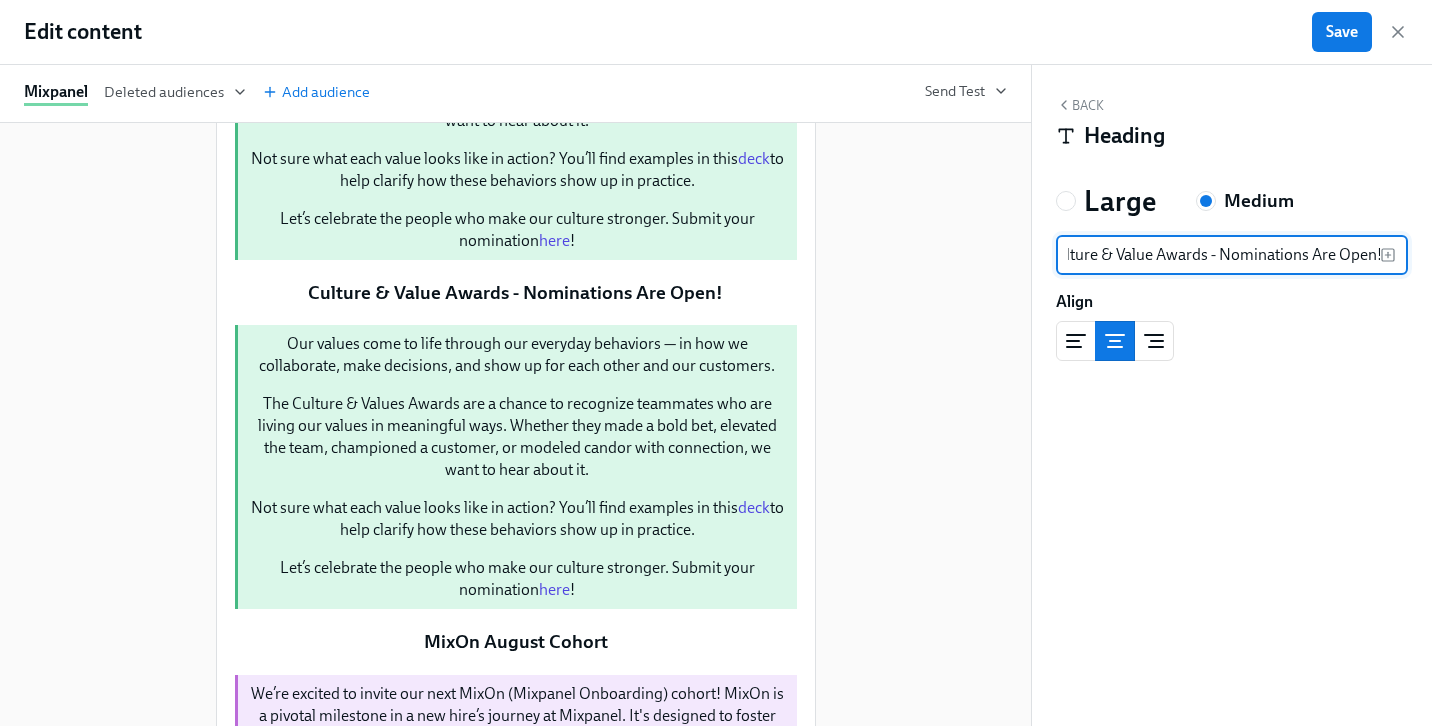 click on "Culture & Value Awards - Nominations Are Open!" at bounding box center [1218, 255] 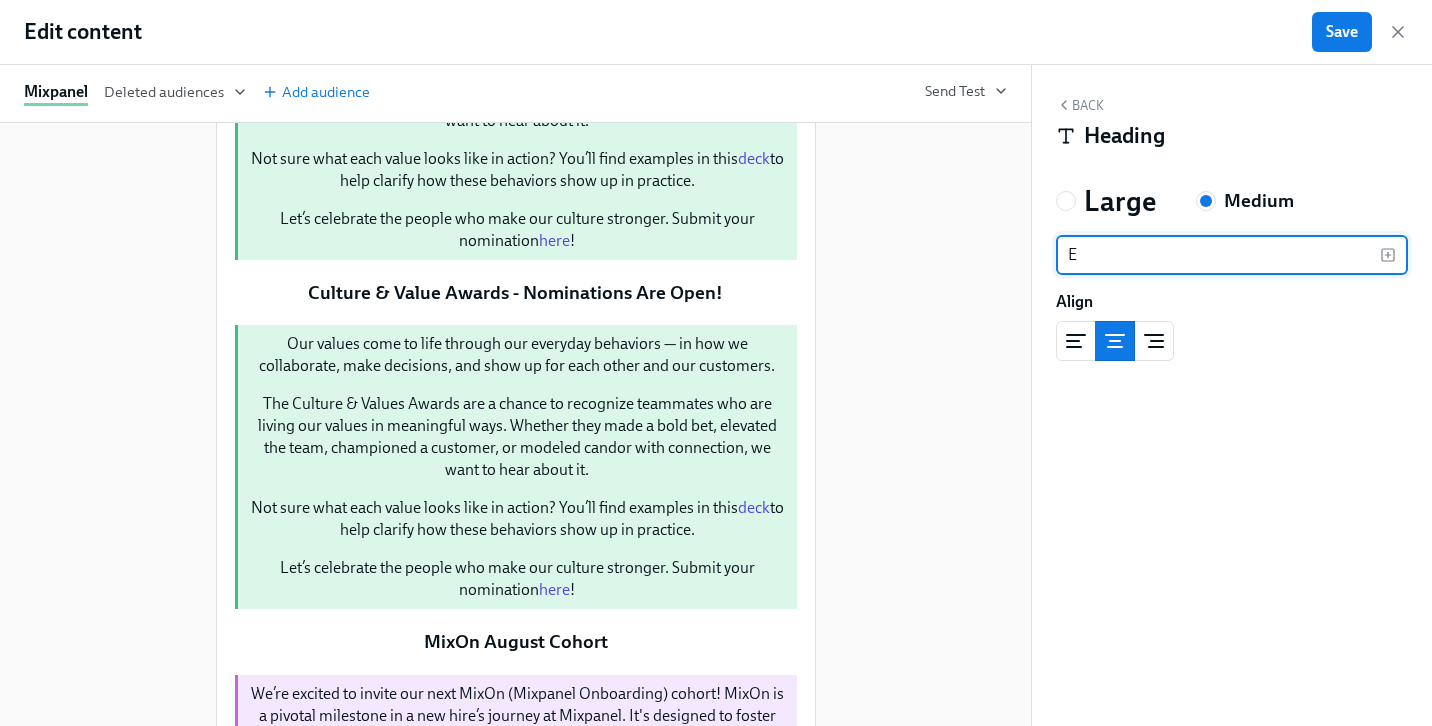 scroll, scrollTop: 0, scrollLeft: 0, axis: both 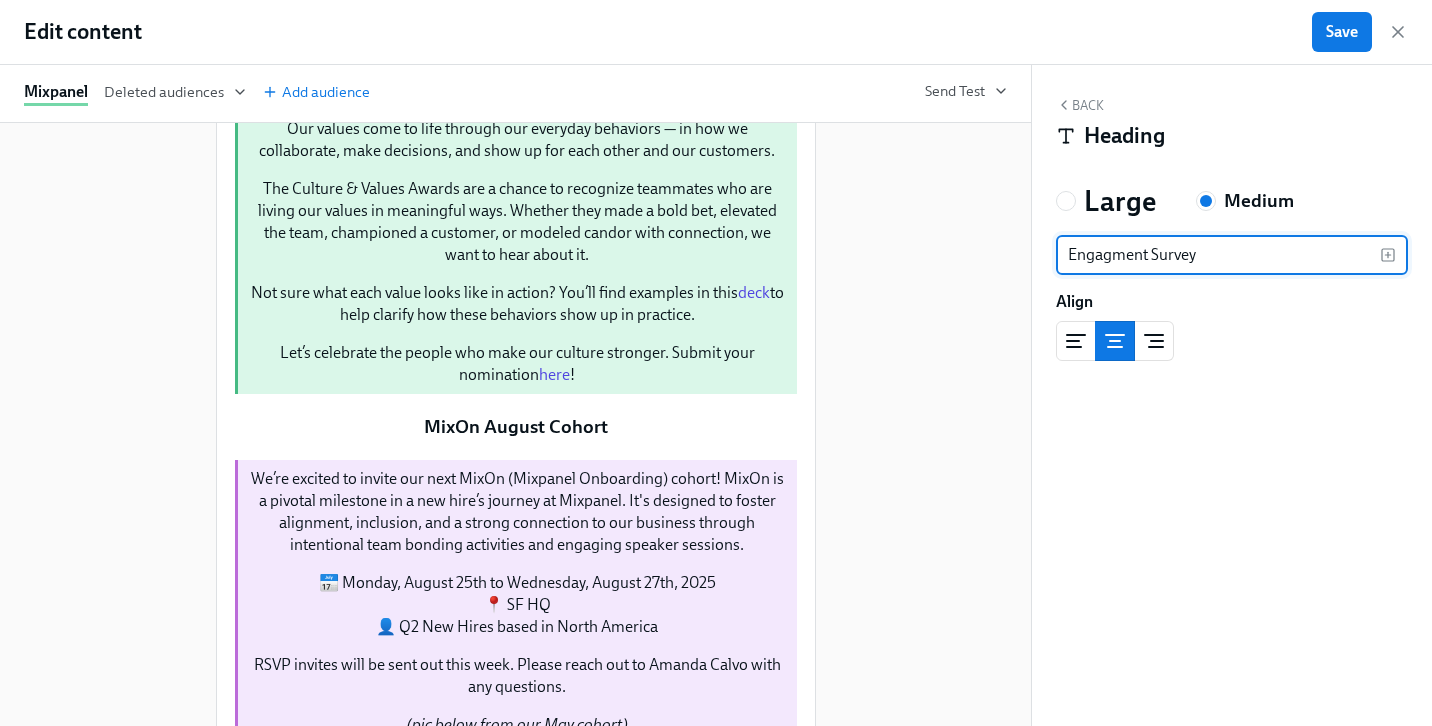 type on "Engagment Survey" 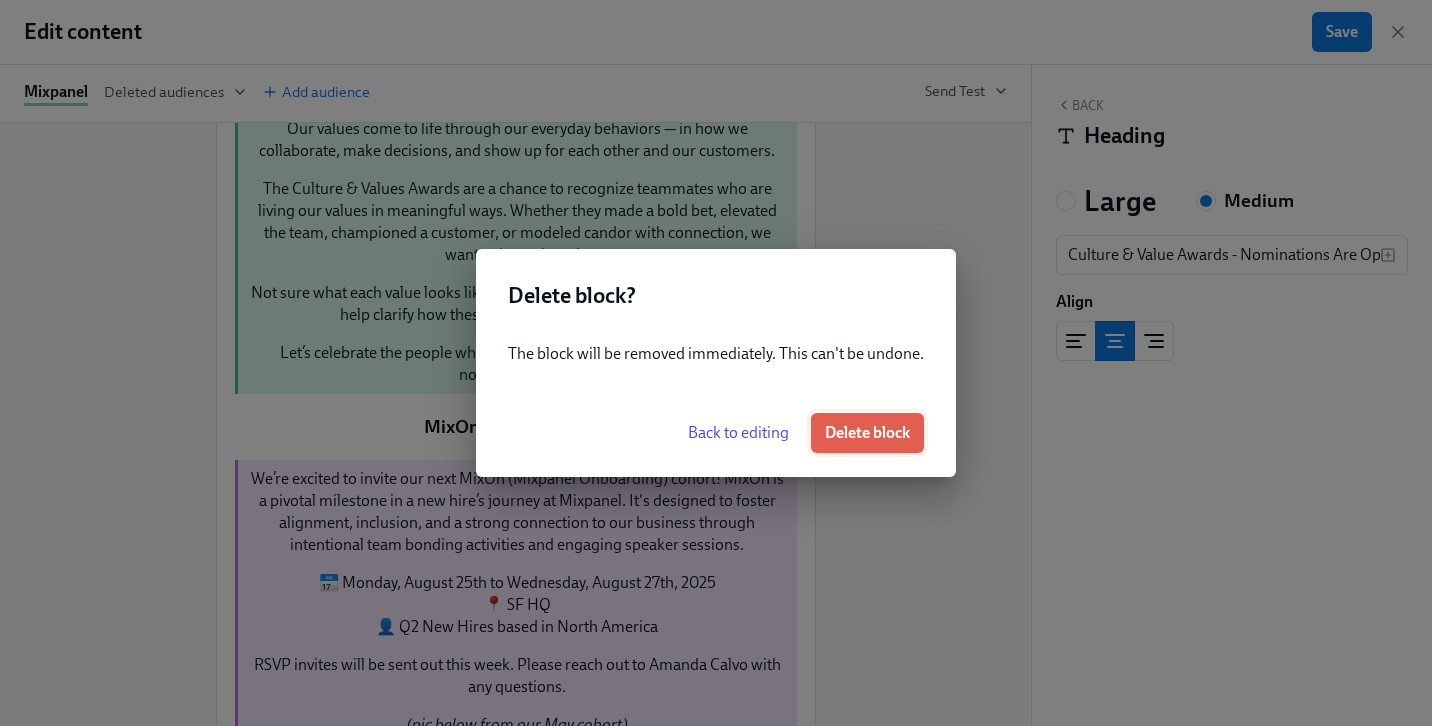 click on "Delete block" at bounding box center (867, 433) 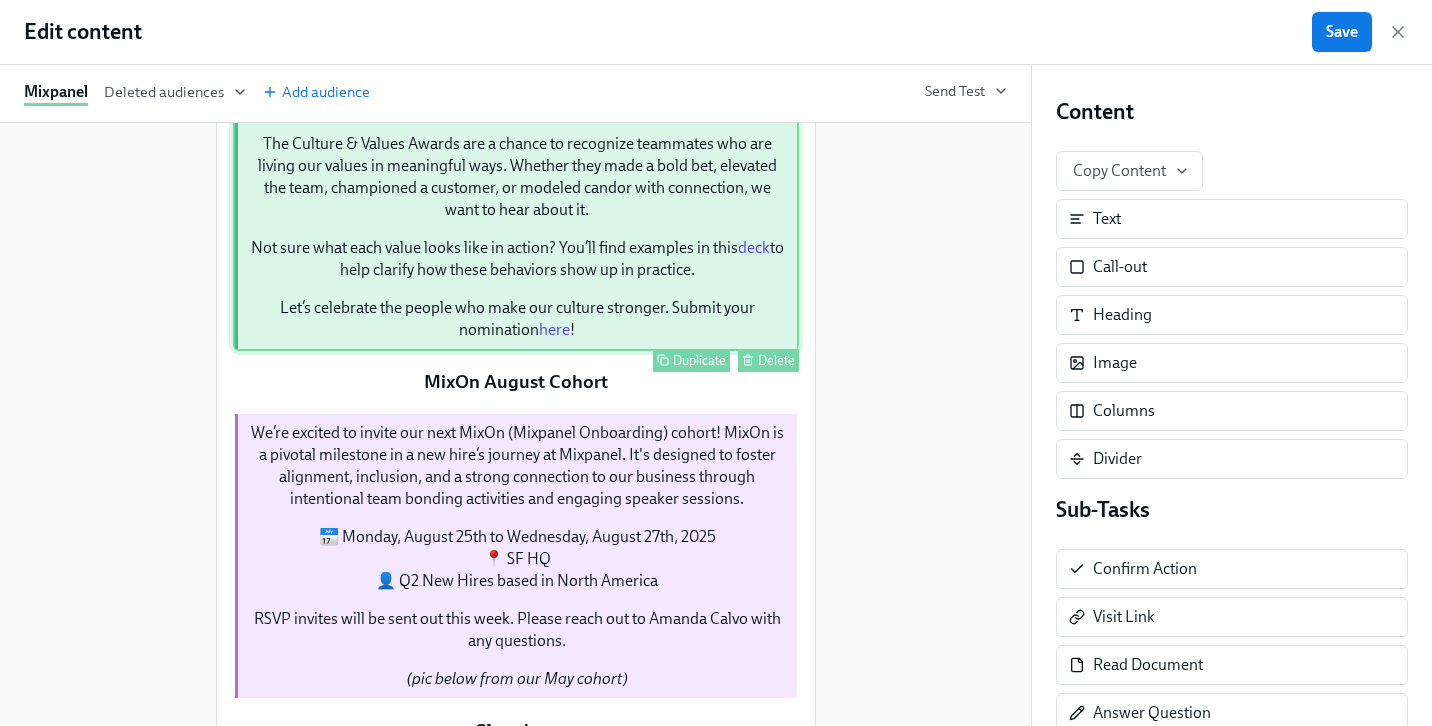 click on "Our values come to life through our everyday behaviors — in how we collaborate, make decisions, and show up for each other and our customers.
The Culture & Values Awards are a chance to recognize teammates who are living our values in meaningful ways. Whether they made a bold bet, elevated the team, championed a customer, or modeled candor with connection, we want to hear about it.
Not sure what each value looks like in action? You’ll find examples in this  deck  to help clarify how these behaviors show up in practice.
Let’s celebrate the people who make our culture stronger. Submit your nomination  here !   Duplicate   Delete" at bounding box center [516, 207] 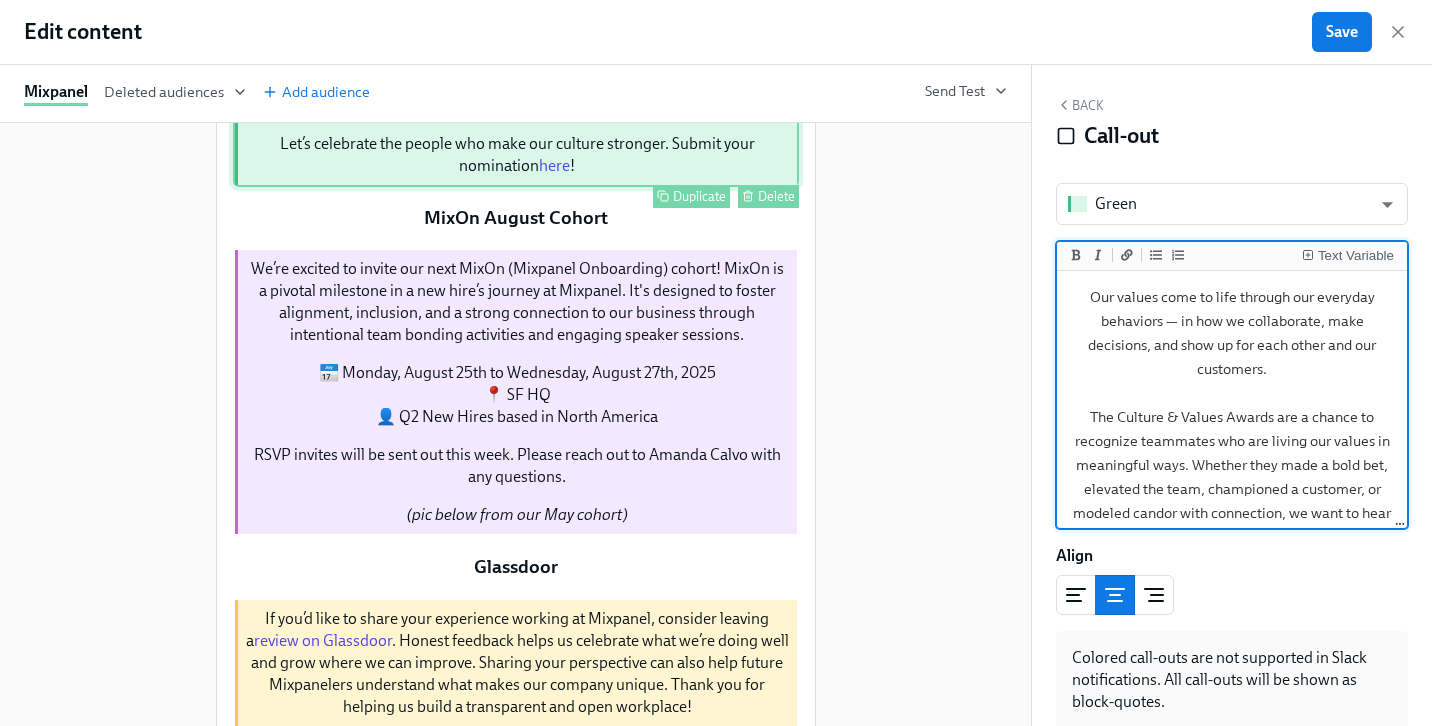 scroll, scrollTop: 763, scrollLeft: 0, axis: vertical 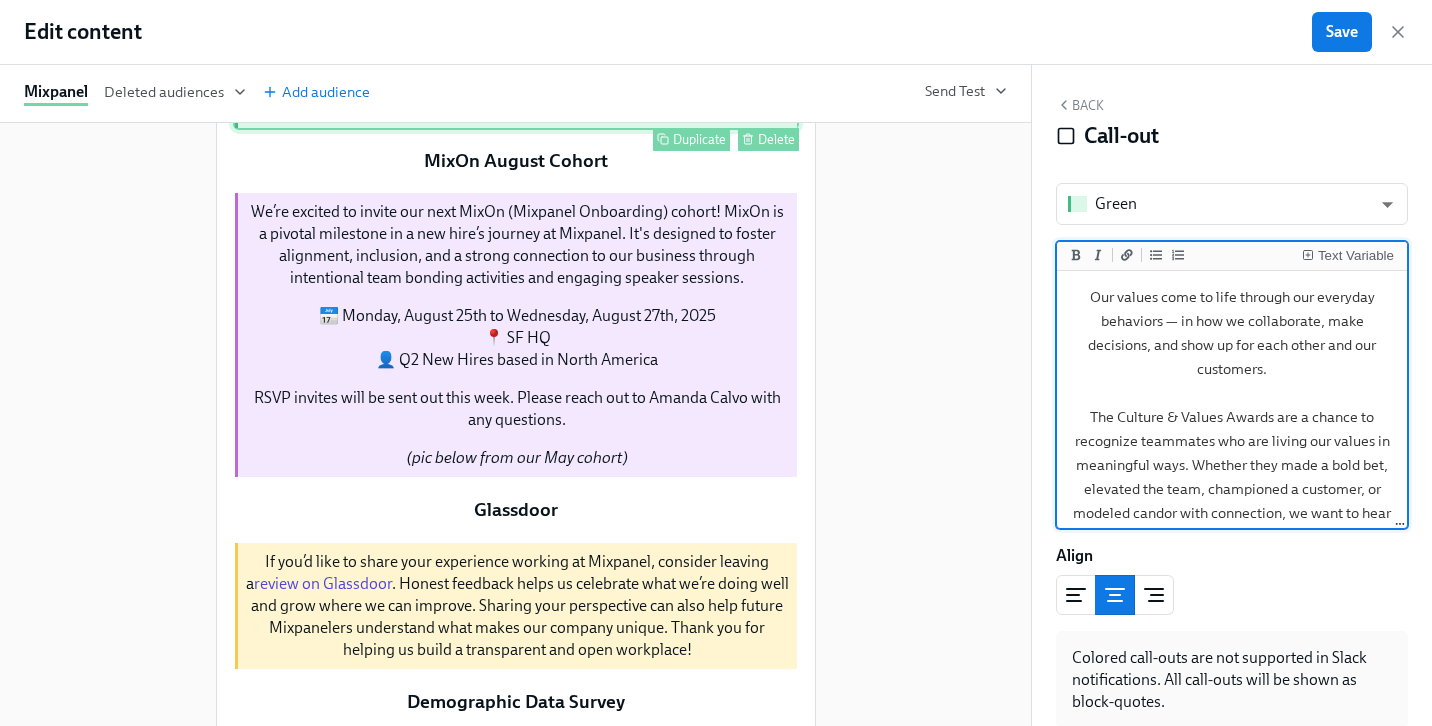 click on "Delete" at bounding box center [776, 139] 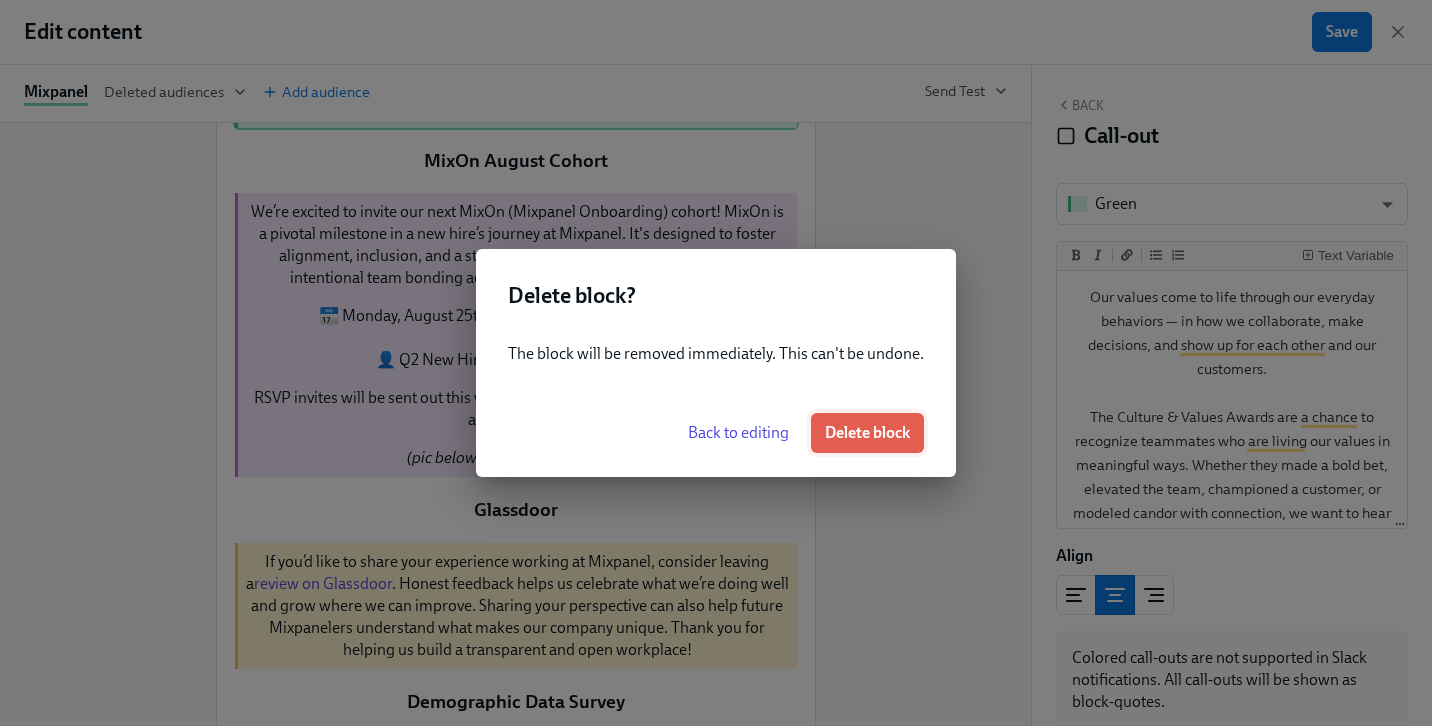 click on "Delete block" at bounding box center (867, 433) 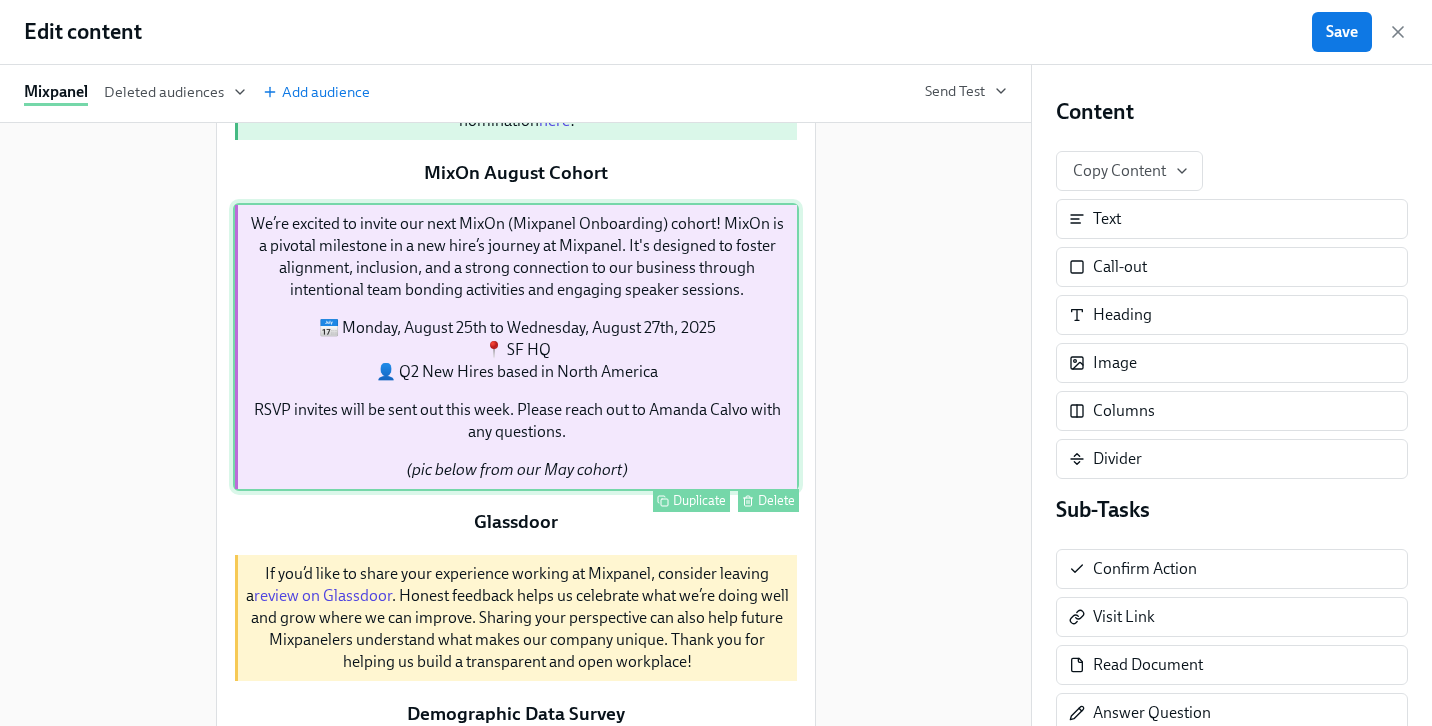 scroll, scrollTop: 410, scrollLeft: 0, axis: vertical 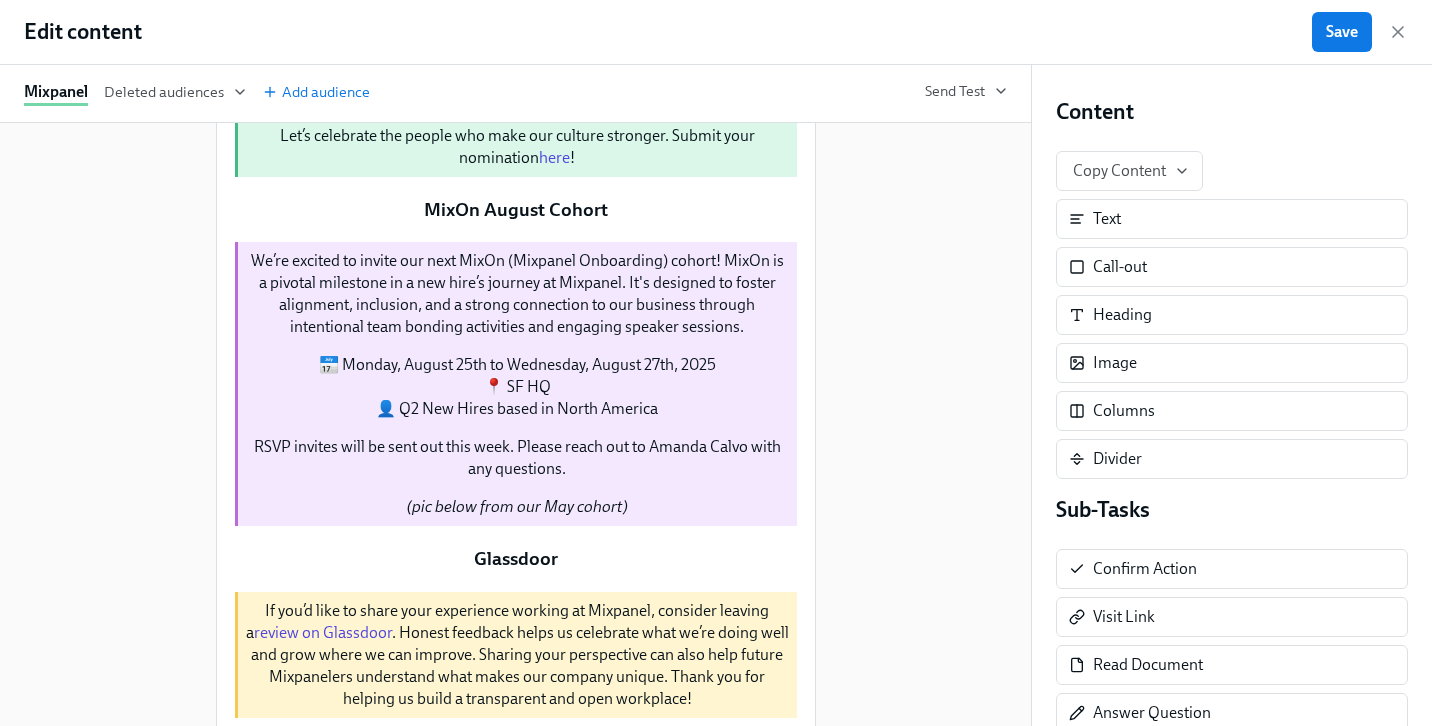 click on "Engagment Survey   Duplicate   Delete" at bounding box center [516, -140] 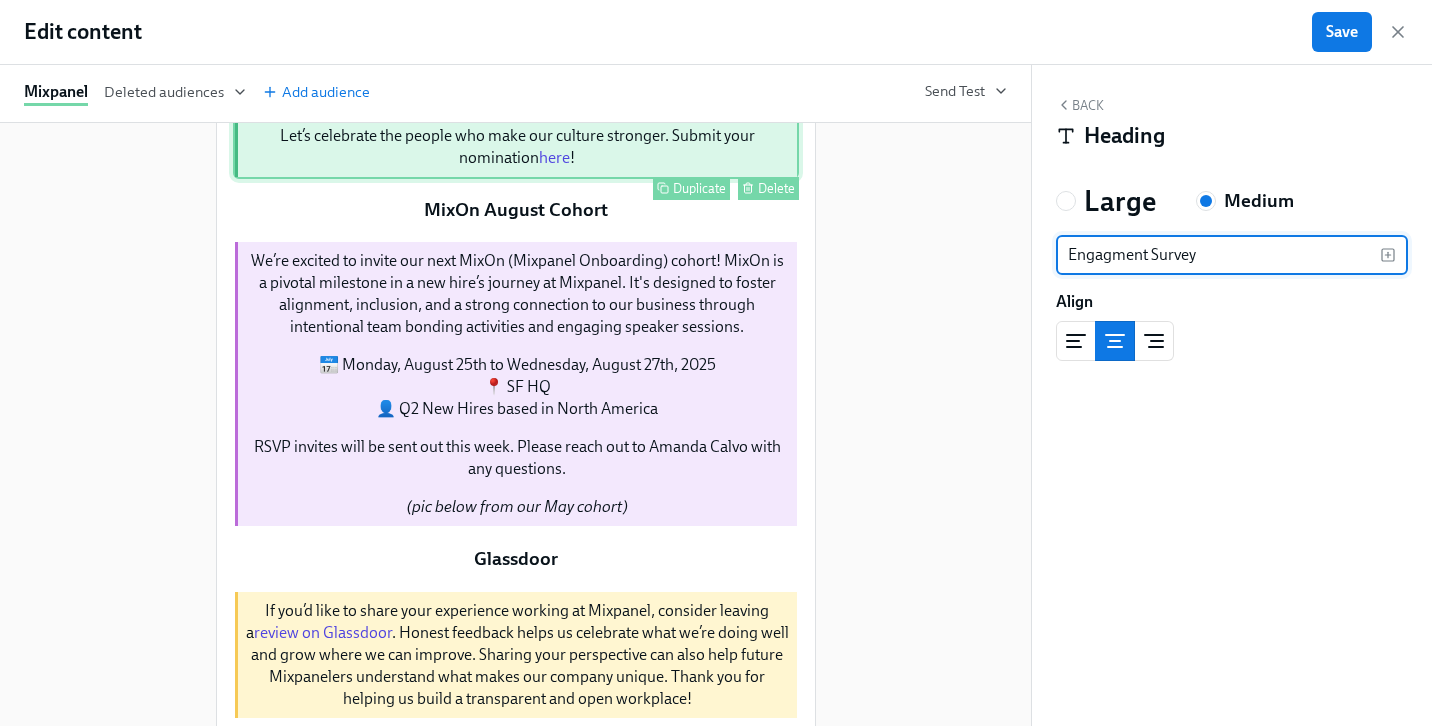type on "Engagement Survey" 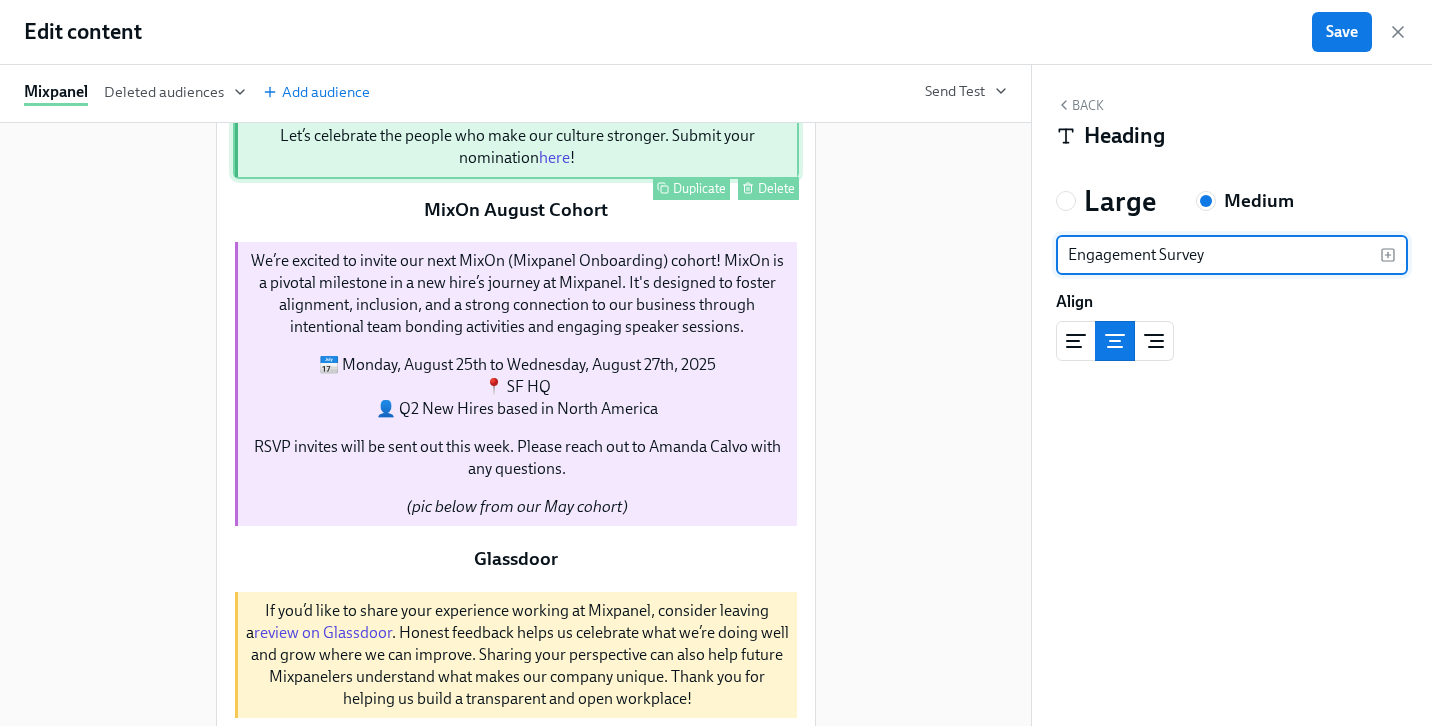 click on "Our values come to life through our everyday behaviors — in how we collaborate, make decisions, and show up for each other and our customers.
The Culture & Values Awards are a chance to recognize teammates who are living our values in meaningful ways. Whether they made a bold bet, elevated the team, championed a customer, or modeled candor with connection, we want to hear about it.
Not sure what each value looks like in action? You’ll find examples in this  deck  to help clarify how these behaviors show up in practice.
Let’s celebrate the people who make our culture stronger. Submit your nomination  here !   Duplicate   Delete" at bounding box center (516, 35) 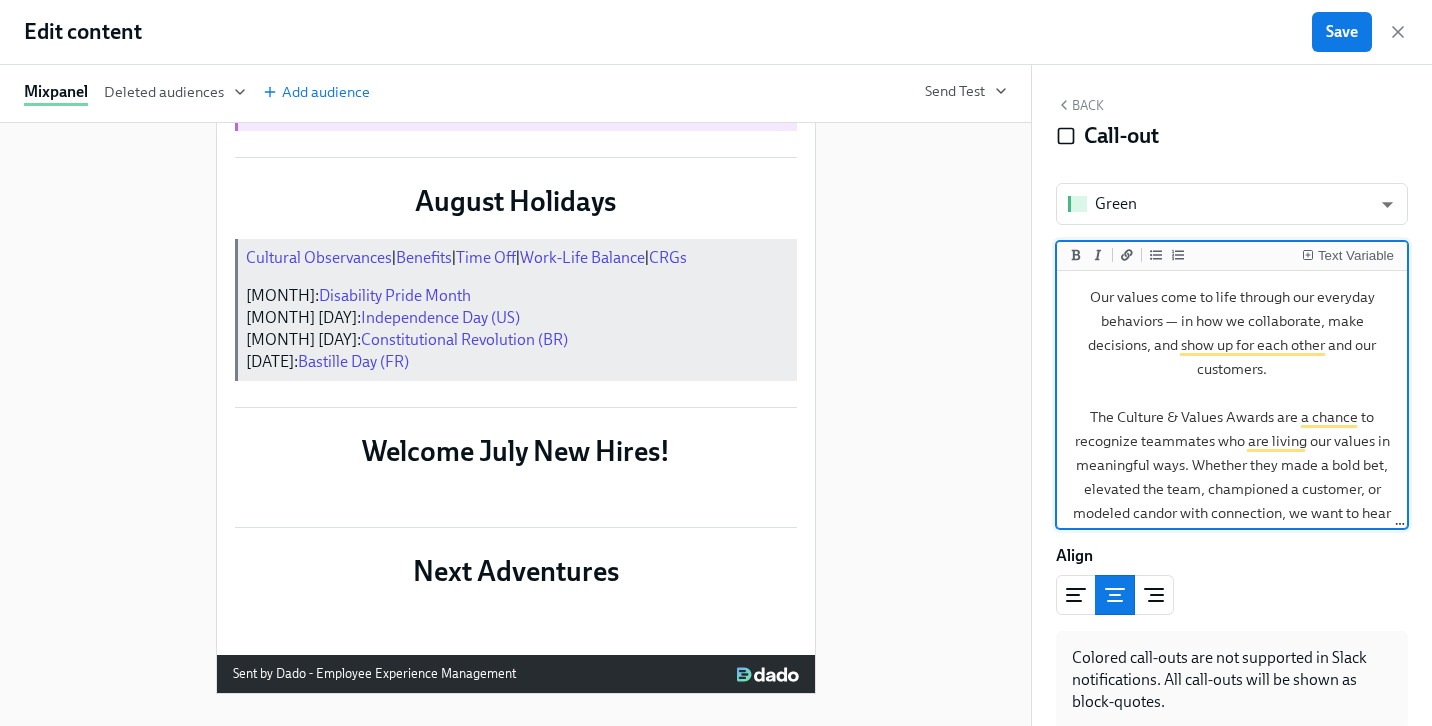 scroll, scrollTop: 2296, scrollLeft: 0, axis: vertical 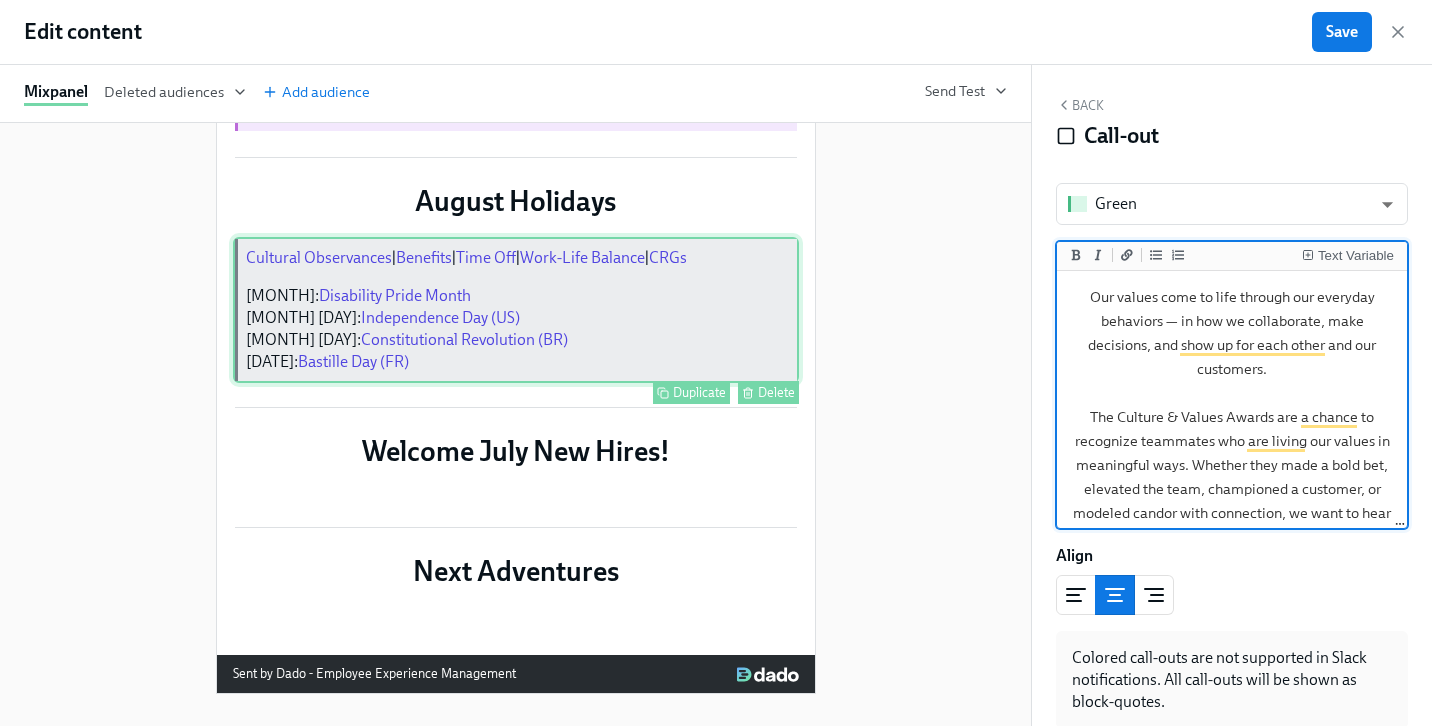 click on "Cultural Observances  |  Benefits  |  Time Off  |  Work-Life Balance  |  CRGs
[MONTH]:  Disability Pride Month
[MONTH] [DAY]:  Independence Day ([STATE])
[MONTH] [DAY]:  Constitutional Revolution ([STATE])
[MONTH] [DAY]:  Bastille Day  ([STATE])   Duplicate   Delete" at bounding box center [516, 310] 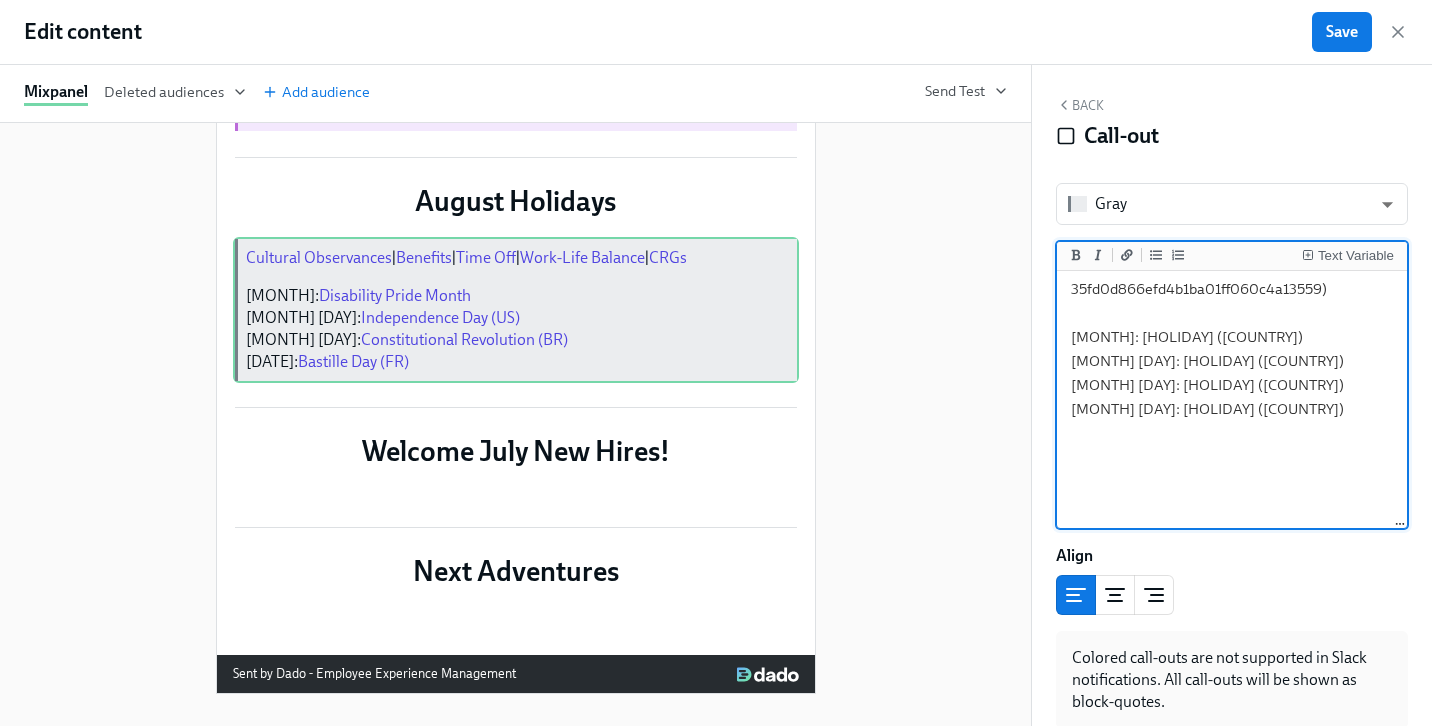 scroll, scrollTop: 280, scrollLeft: 0, axis: vertical 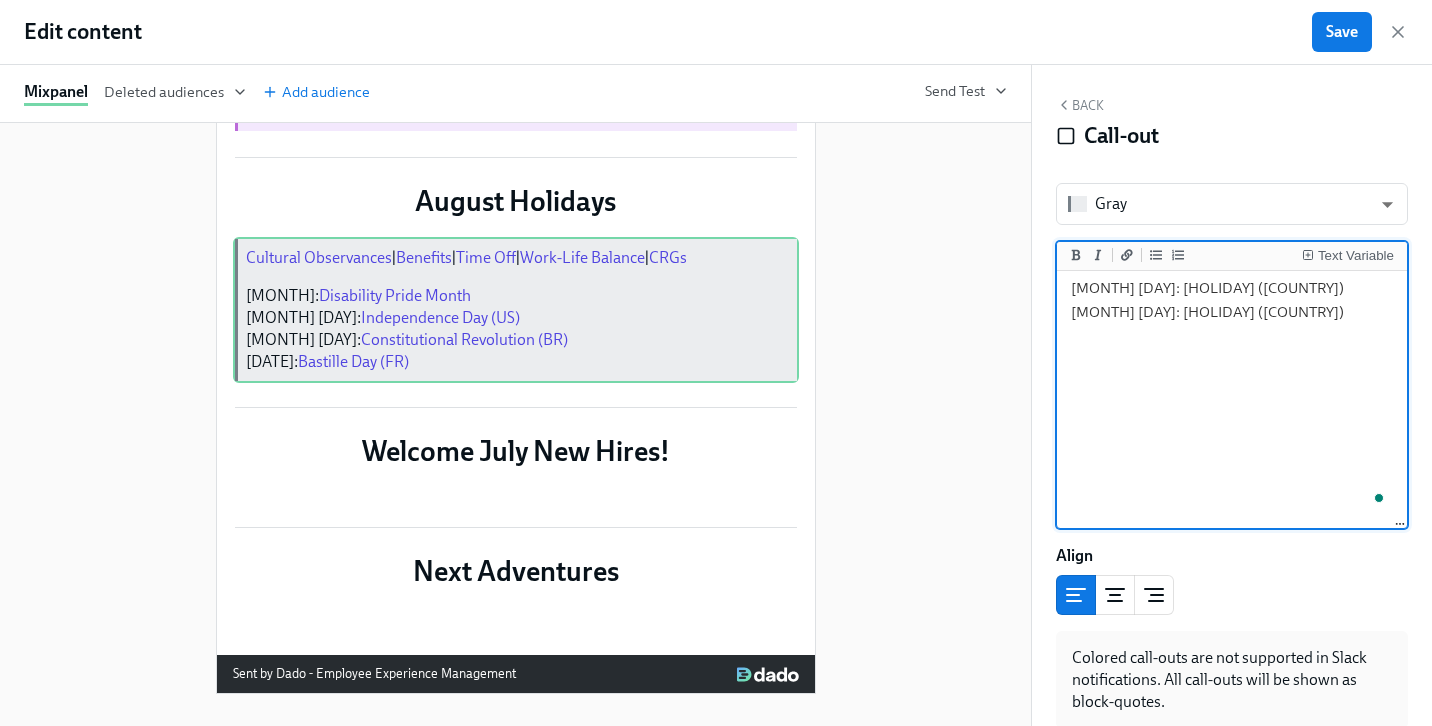 drag, startPoint x: 1071, startPoint y: 357, endPoint x: 1301, endPoint y: 567, distance: 311.44824 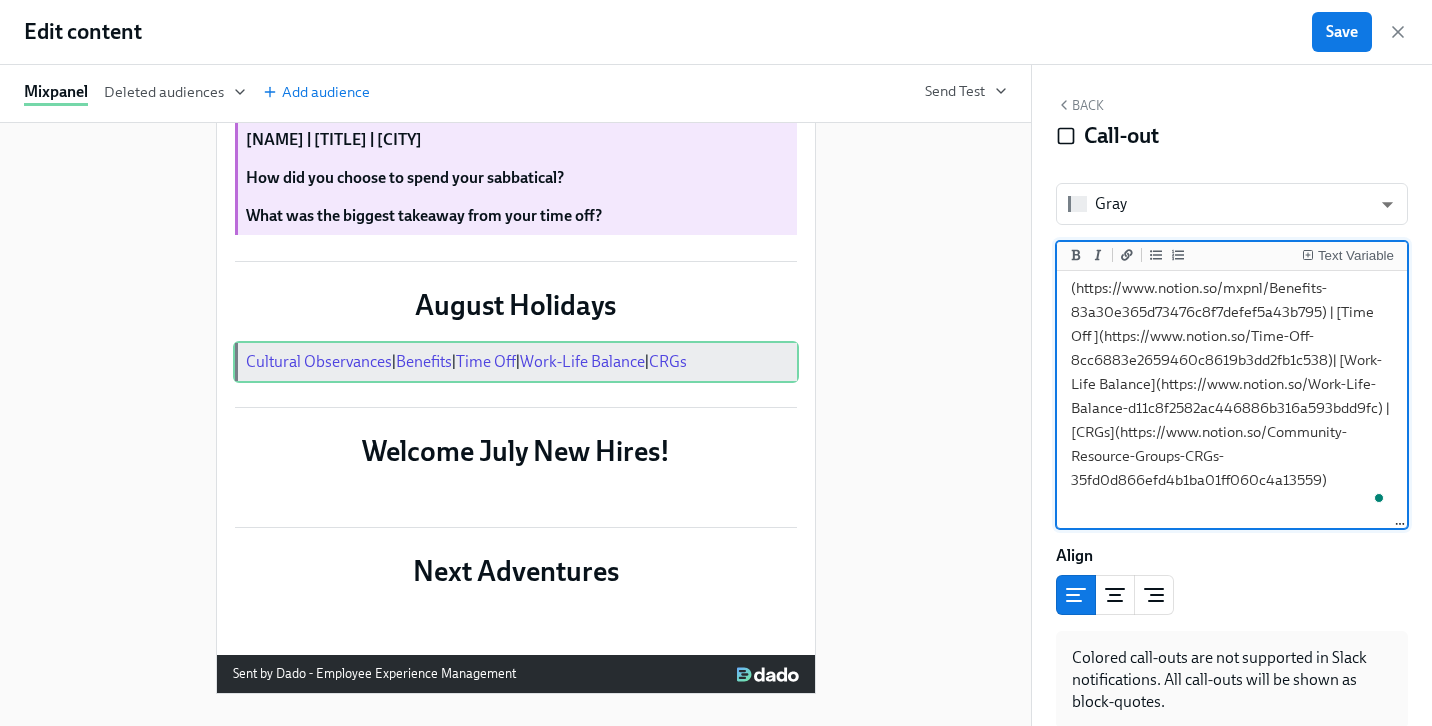 scroll, scrollTop: 0, scrollLeft: 0, axis: both 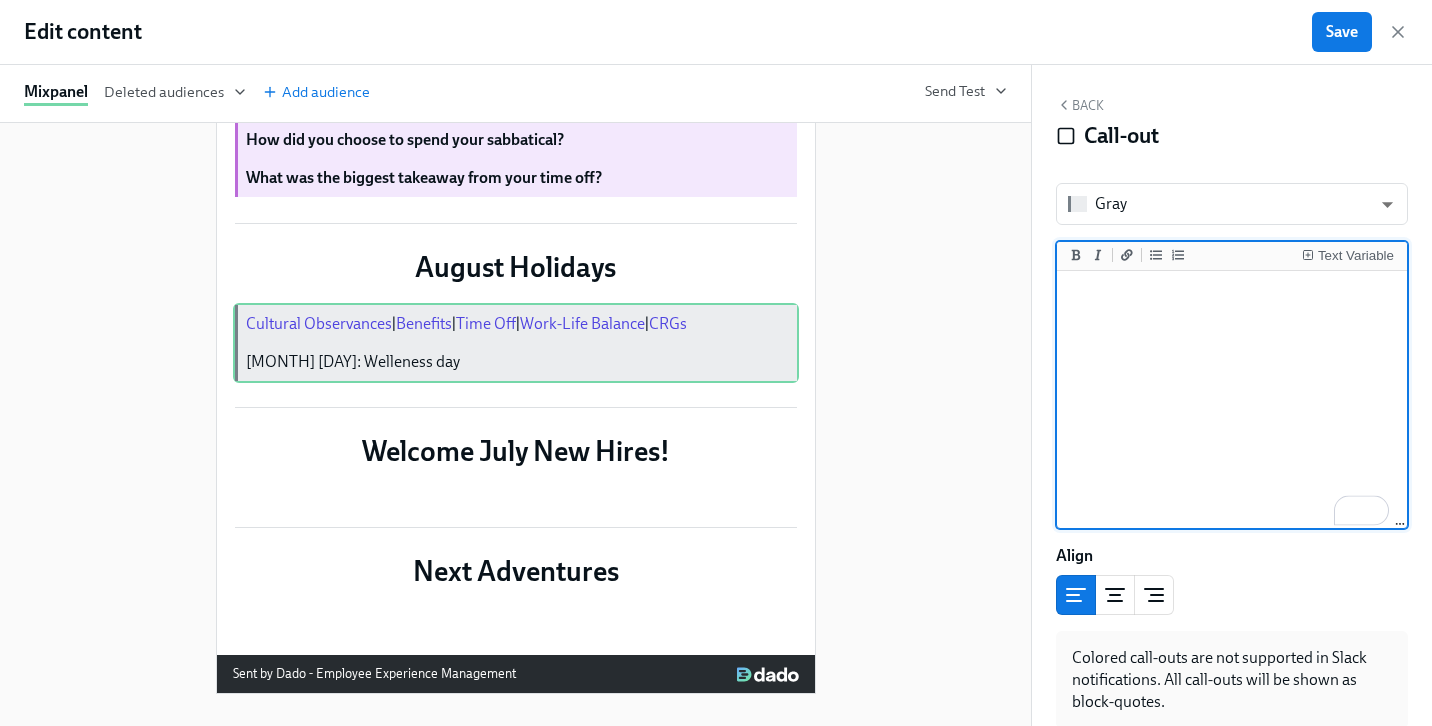 click on "[MONTH] [DAY]: Welleness day" at bounding box center [1232, 284] 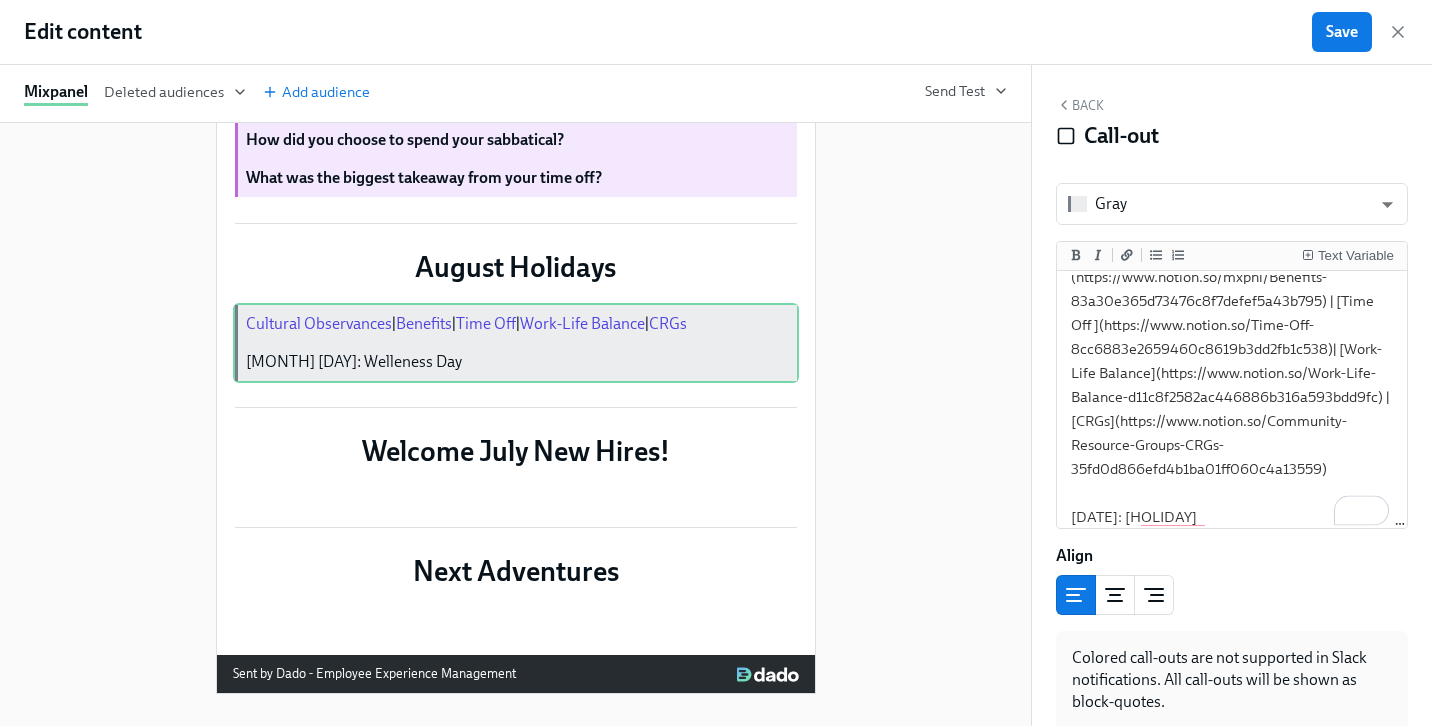 click on "Align" at bounding box center (1232, 556) 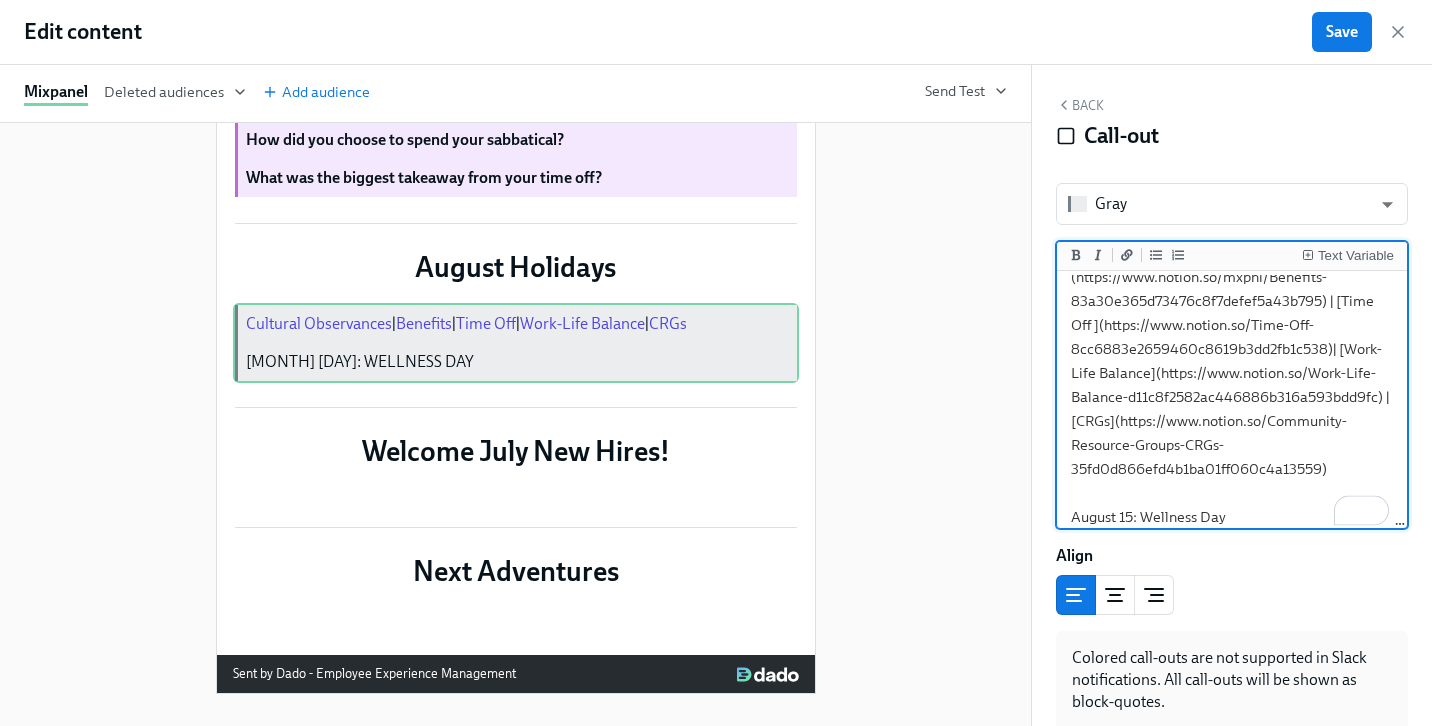 click on "[Cultural Observances](https://www.notion.so/Cultural-Observances-Holidays-95a798ba7e264f0e8137de5bdae0de5c) | [Benefits](https://www.notion.so/mxpnl/Benefits-83a30e365d73476c8f7defef5a43b795) | [Time Off ](https://www.notion.so/Time-Off-8cc6883e2659460c8619b3dd2fb1c538)| [Work-Life Balance](https://www.notion.so/Work-Life-Balance-d11c8f2582ac446886b316a593bdd9fc) | [CRGs](https://www.notion.so/Community-Resource-Groups-CRGs-35fd0d866efd4b1ba01ff060c4a13559)
August 15: Wellness Day" at bounding box center [1232, 349] 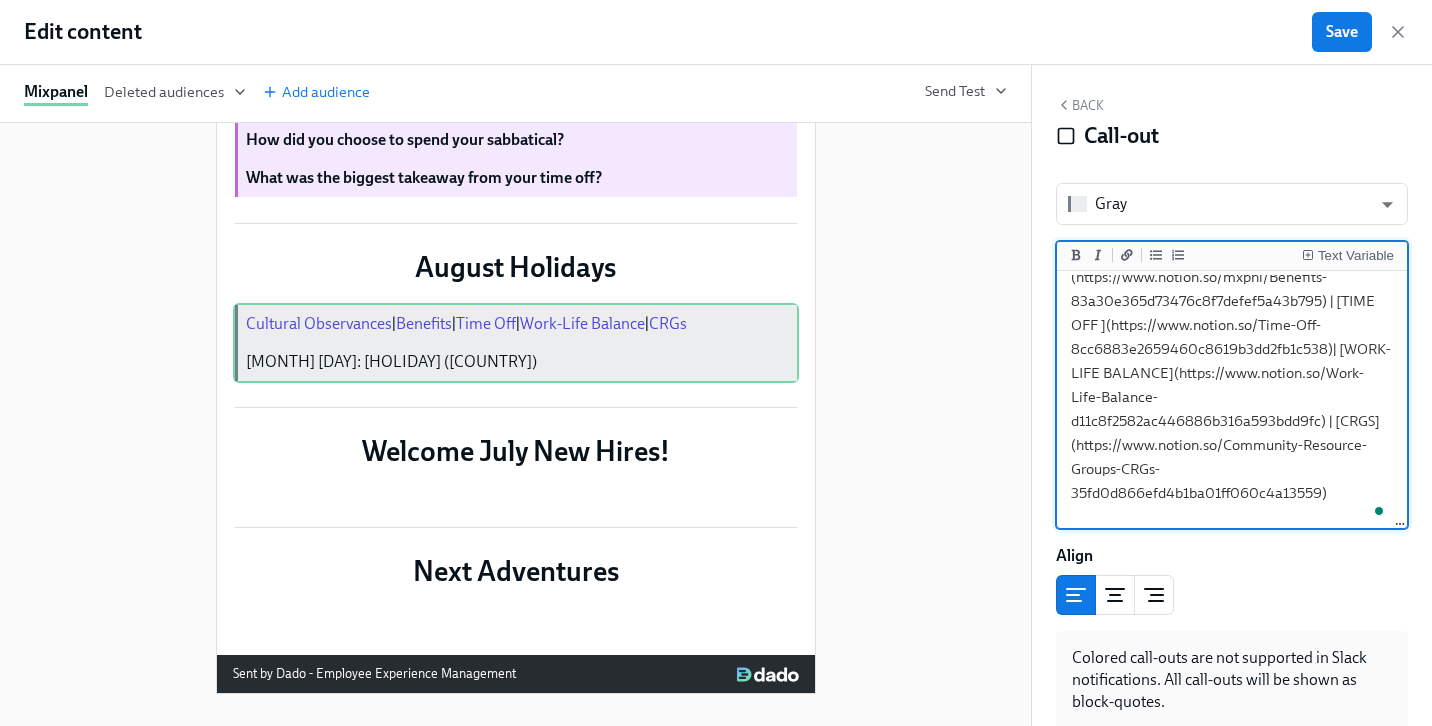 scroll, scrollTop: 11, scrollLeft: 0, axis: vertical 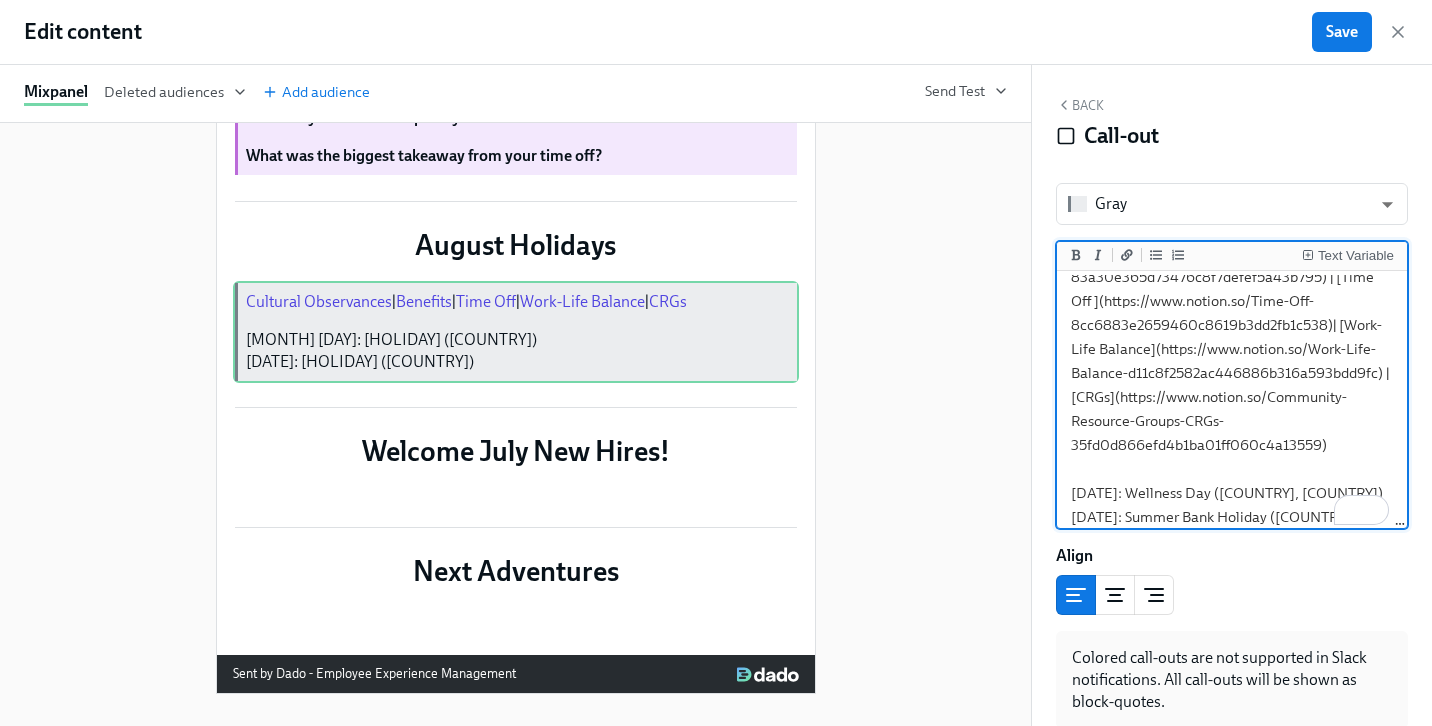 click on "[Cultural Observances](https://www.notion.so/Cultural-Observances-Holidays-95a798ba7e264f0e8137de5bdae0de5c) | [Benefits](https://www.notion.so/mxpnl/Benefits-83a30e365d73476c8f7defef5a43b795) | [Time Off ](https://www.notion.so/Time-Off-8cc6883e2659460c8619b3dd2fb1c538)| [Work-Life Balance](https://www.notion.so/Work-Life-Balance-d11c8f2582ac446886b316a593bdd9fc) | [CRGs](https://www.notion.so/Community-Resource-Groups-CRGs-35fd0d866efd4b1ba01ff060c4a13559)
[DATE]: Wellness Day ([COUNTRY], [COUNTRY])
[DATE]: Summer Bank Holiday ([COUNTRY])" at bounding box center (1232, 337) 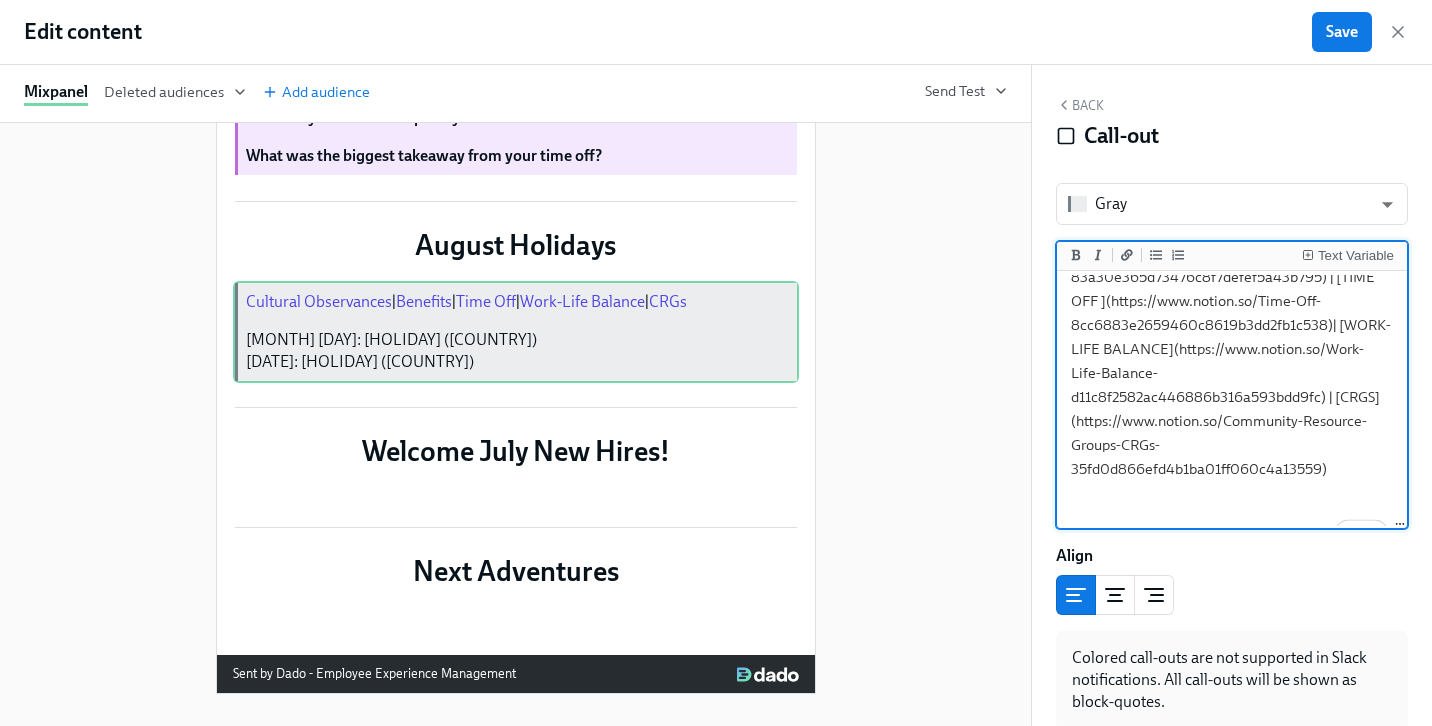 click on "[CULTURAL OBSERVANCES](https://www.notion.so/Cultural-Observances-Holidays-95a798ba7e264f0e8137de5bdae0de5c) | [BENEFITS](https://www.notion.so/mxpnl/Benefits-83a30e365d73476c8f7defef5a43b795) | [TIME OFF ](https://www.notion.so/Time-Off-8cc6883e2659460c8619b3dd2fb1c538)| [WORK-LIFE BALANCE](https://www.notion.so/Work-Life-Balance-d11c8f2582ac446886b316a593bdd9fc) | [CRGS](https://www.notion.so/Community-Resource-Groups-CRGs-35fd0d866efd4b1ba01ff060c4a13559)
[MONTH] [DAY]: WELLNESS DAY ([COUNTRY], [COUNTRY])
[MONTH] [DAY]: SUMMER BANK HOLIDAY ([COUNTRY])" at bounding box center (1232, 385) 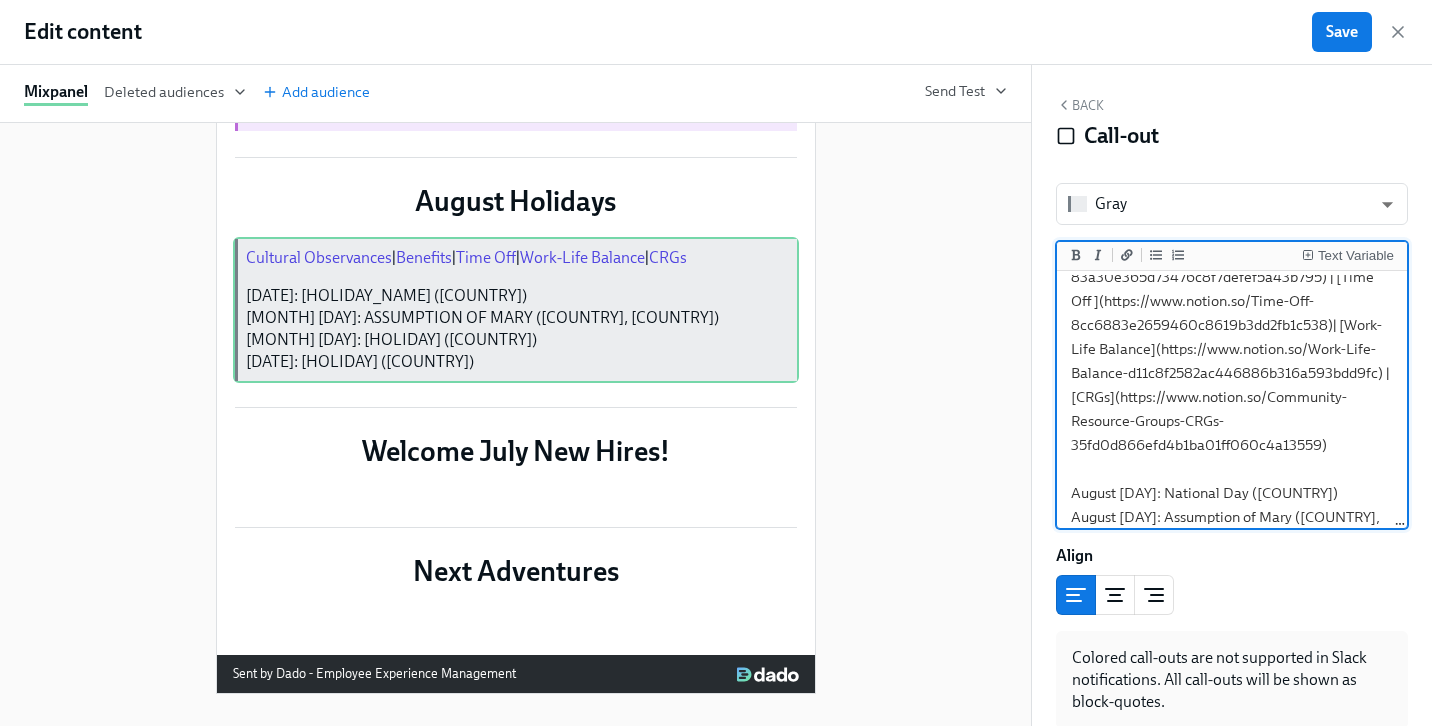 scroll, scrollTop: 201, scrollLeft: 0, axis: vertical 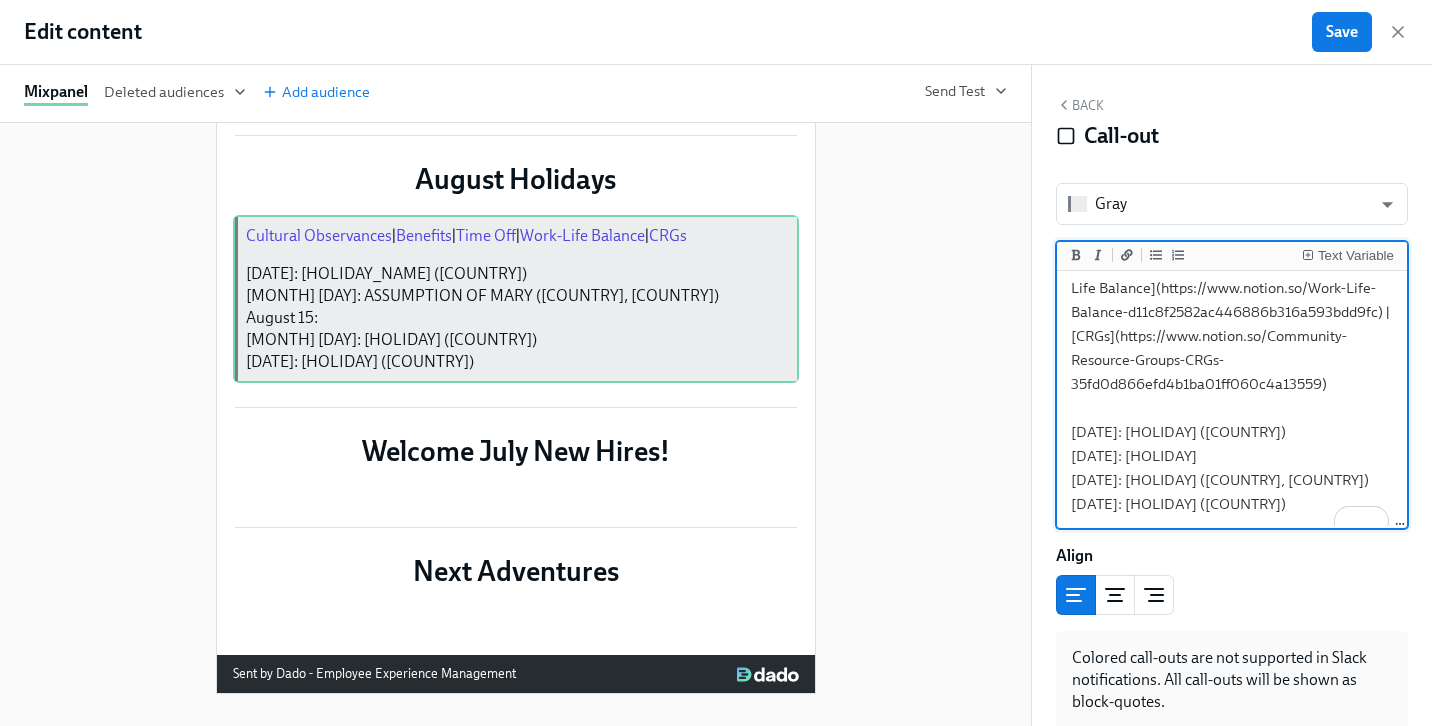 paste on "Independence Day" 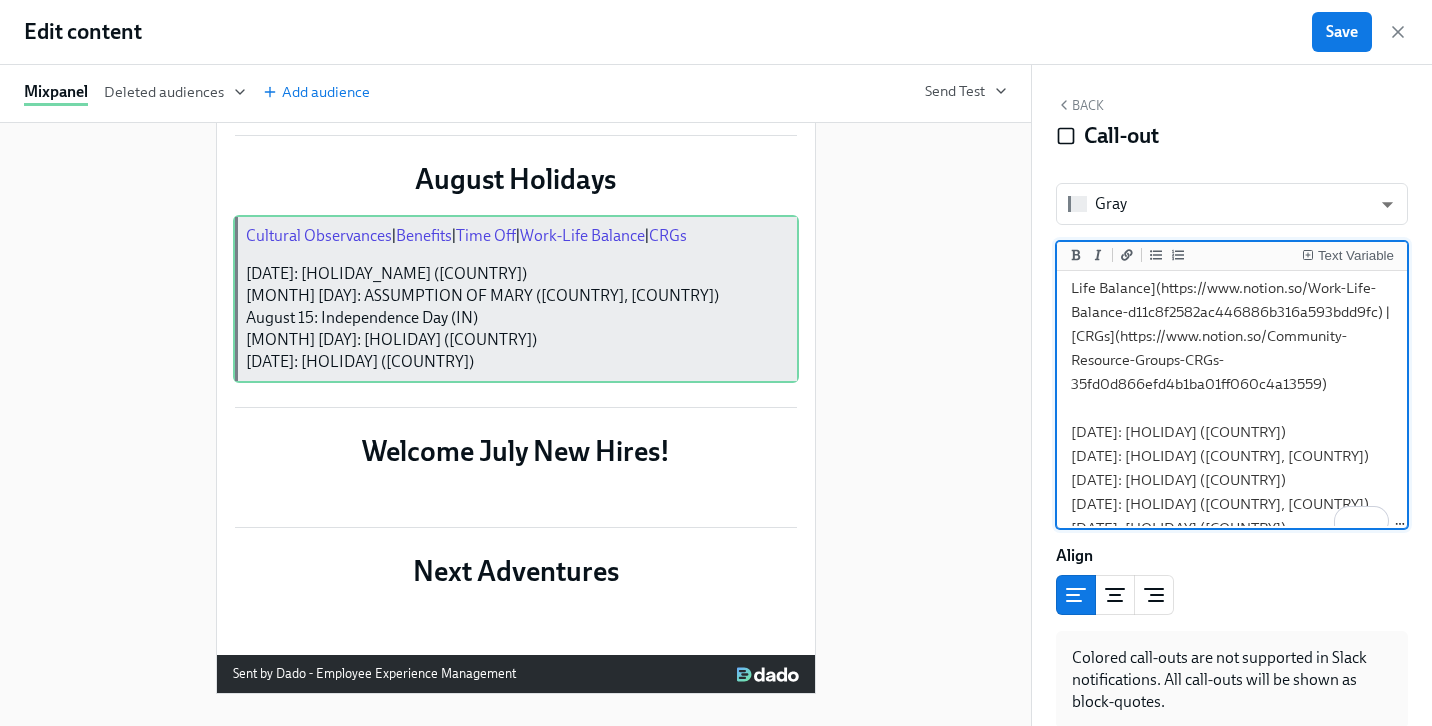 scroll, scrollTop: 225, scrollLeft: 0, axis: vertical 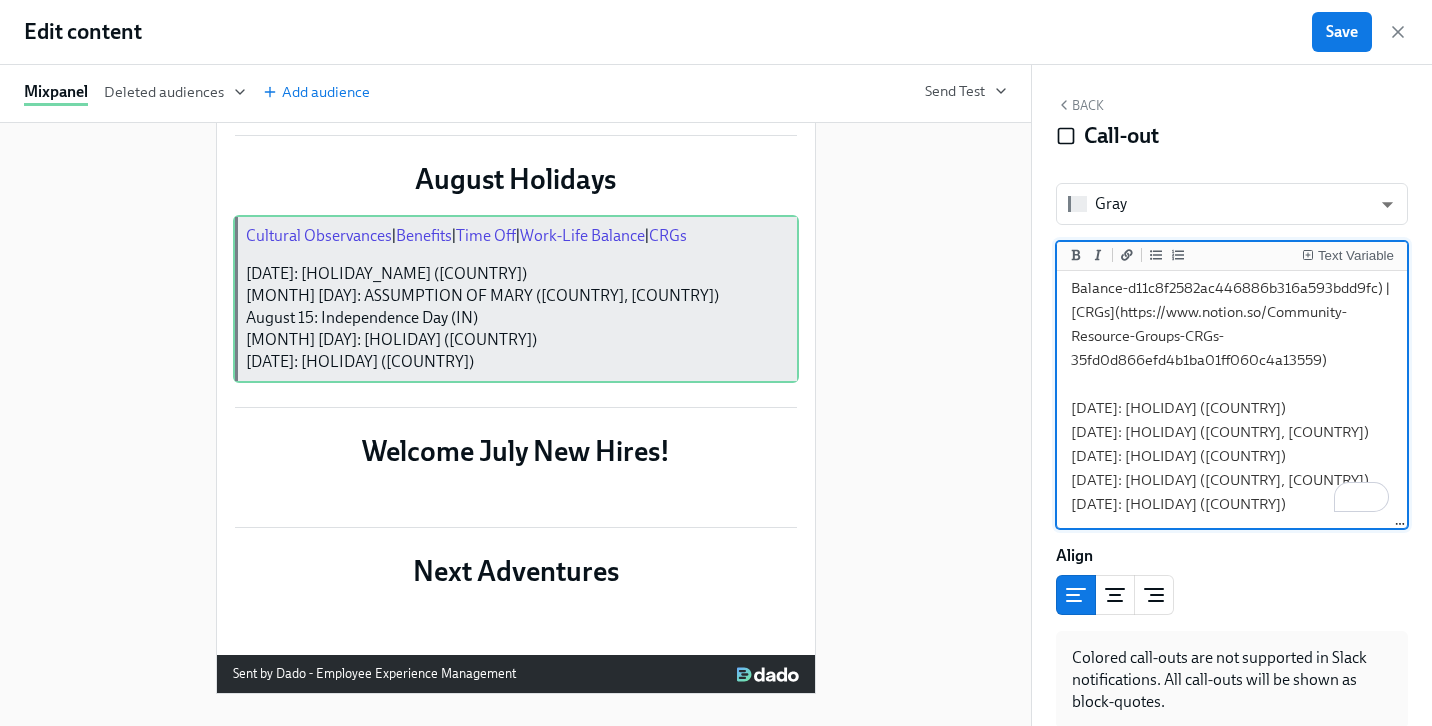click on "[Cultural Observances](https://www.notion.so/Cultural-Observances-Holidays-95a798ba7e264f0e8137de5bdae0de5c) | [Benefits](https://www.notion.so/mxpnl/Benefits-83a30e365d73476c8f7defef5a43b795) | [Time Off ](https://www.notion.so/Time-Off-8cc6883e2659460c8619b3dd2fb1c538)| [Work-Life Balance](https://www.notion.so/Work-Life-Balance-d11c8f2582ac446886b316a593bdd9fc) | [CRGs](https://www.notion.so/Community-Resource-Groups-CRGs-35fd0d866efd4b1ba01ff060c4a13559)
[DATE]: [HOLIDAY] ([COUNTRY])
[DATE]: [HOLIDAY] ([COUNTRY], [COUNTRY])
[DATE]: [HOLIDAY] ([COUNTRY])
[DATE]: [HOLIDAY] ([COUNTRY], [COUNTRY])
[DATE]: [HOLIDAY] ([COUNTRY])" at bounding box center [1232, 288] 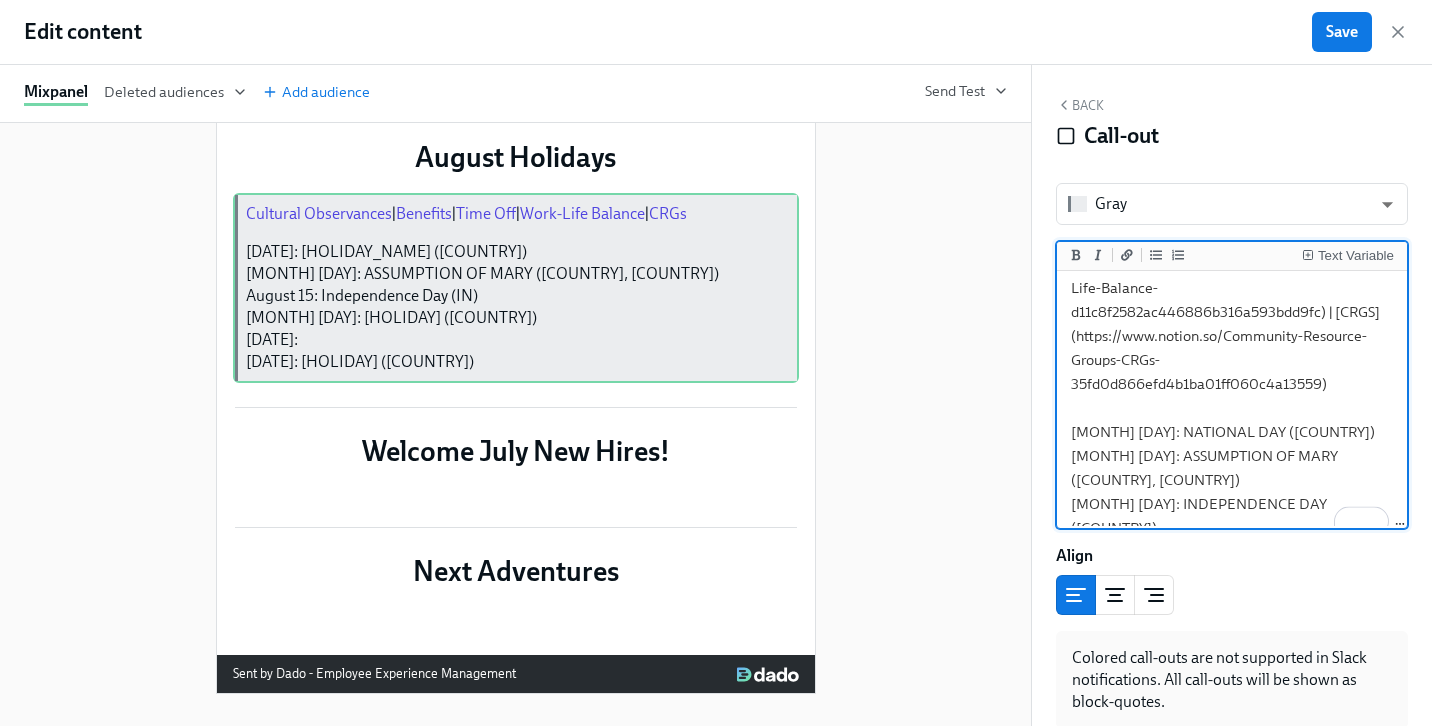 paste on "JANAMASHTMI (OBSERVED)" 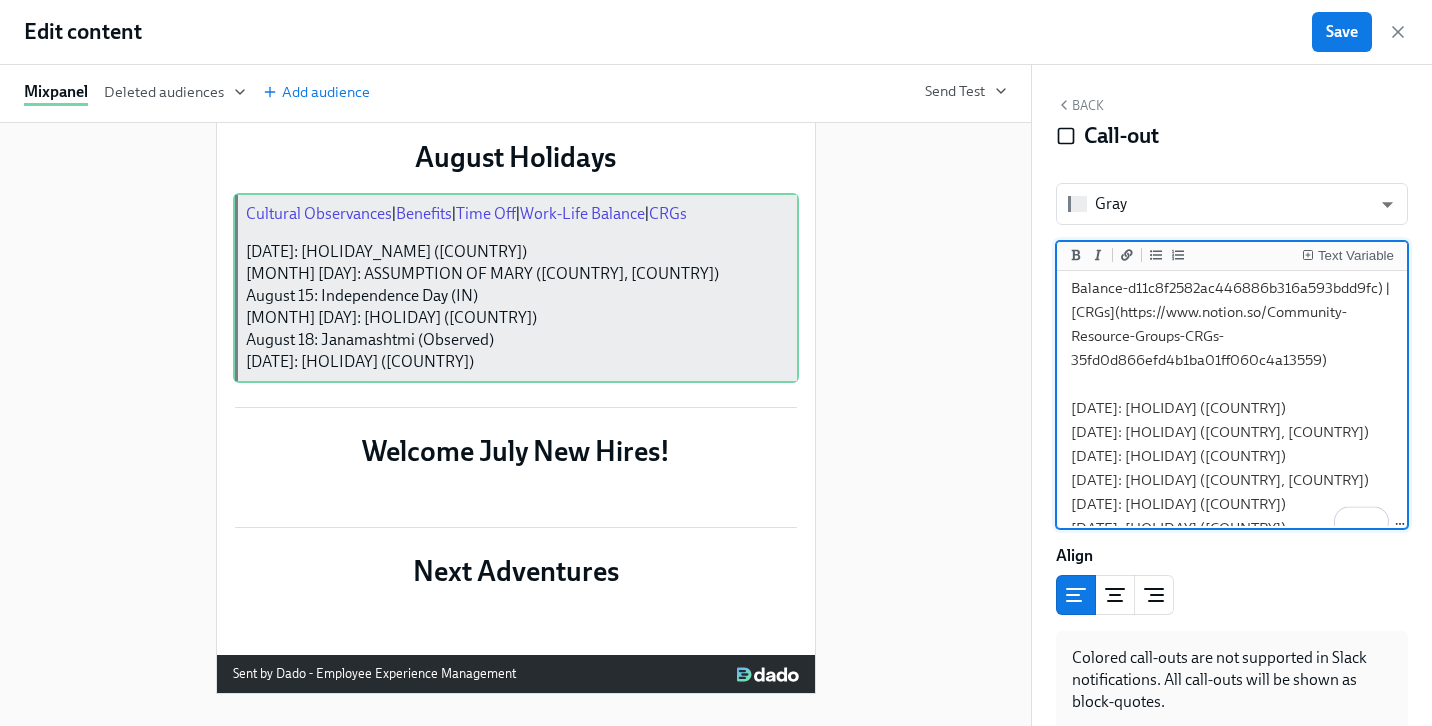 drag, startPoint x: 1312, startPoint y: 504, endPoint x: 1234, endPoint y: 504, distance: 78 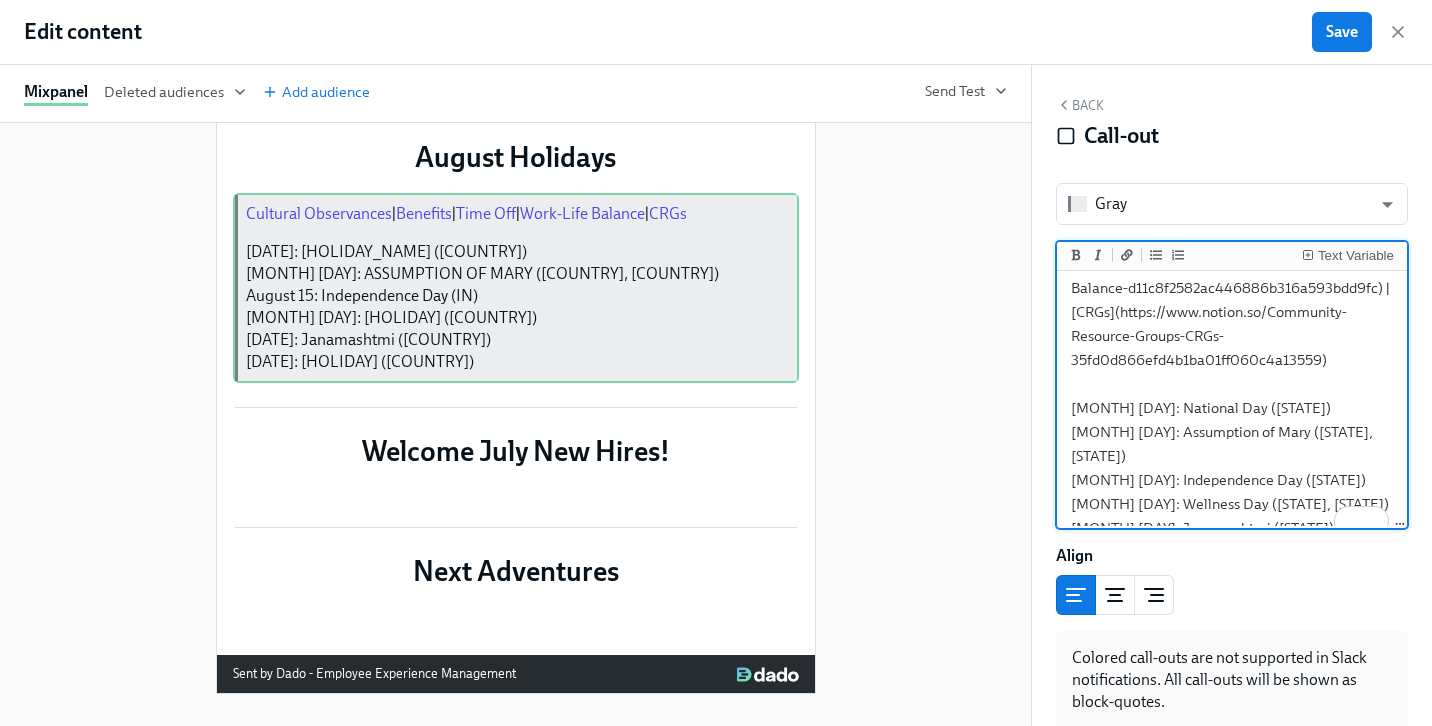 scroll, scrollTop: 249, scrollLeft: 0, axis: vertical 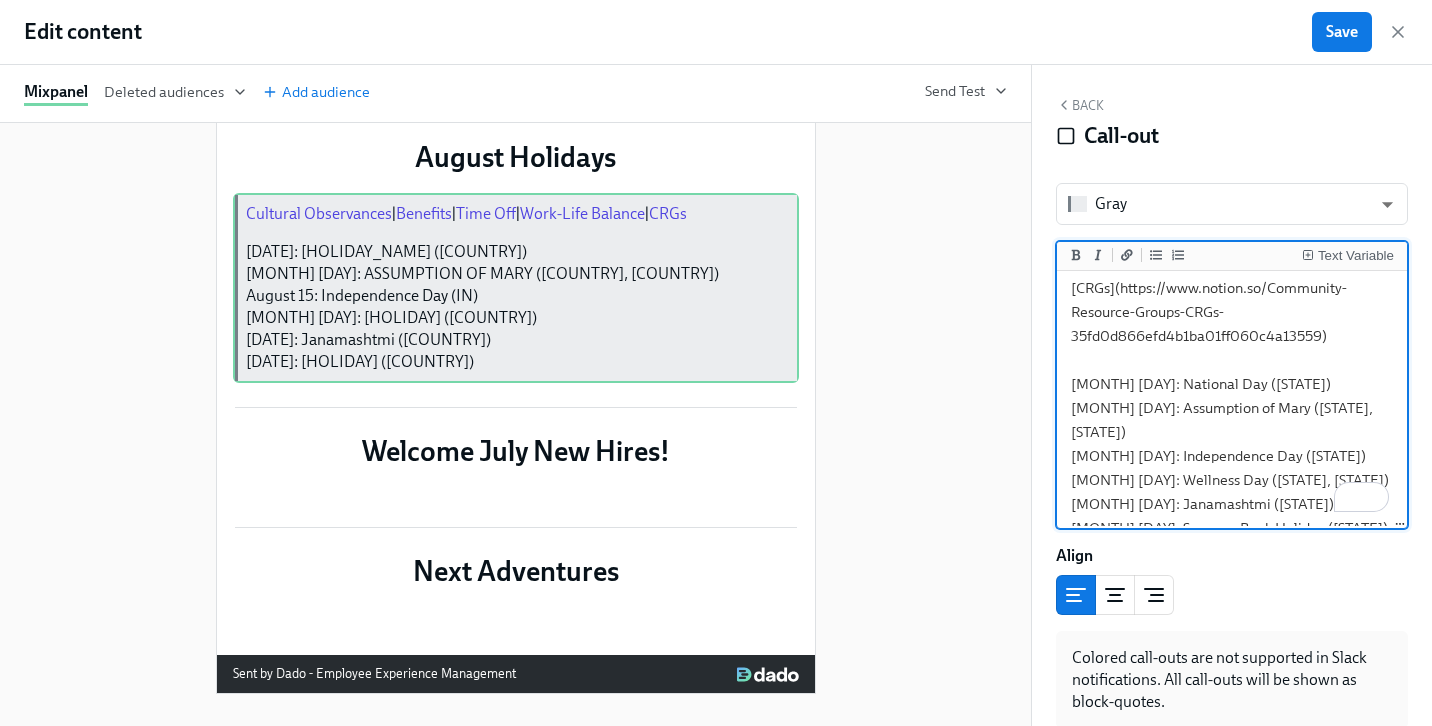 click on "[Cultural Observances](https://www.notion.so/Cultural-Observances-Holidays-95a798ba7e264f0e8137de5bdae0de5c) | [Benefits](https://www.notion.so/mxpnl/Benefits-83a30e365d73476c8f7defef5a43b795) | [Time Off ](https://www.notion.so/Time-Off-8cc6883e2659460c8619b3dd2fb1c538)| [Work-Life Balance](https://www.notion.so/Work-Life-Balance-d11c8f2582ac446886b316a593bdd9fc) | [CRGs](https://www.notion.so/Community-Resource-Groups-CRGs-35fd0d866efd4b1ba01ff060c4a13559)
[MONTH] [DAY]: National Day ([STATE])
[MONTH] [DAY]: Assumption of Mary ([STATE], [STATE])
[MONTH] [DAY]: Independence Day ([STATE])
[MONTH] [DAY]: Wellness Day ([STATE], [STATE])
[MONTH] [DAY]: Janamashtmi ([STATE])
[MONTH] [DAY]: Summer Bank Holiday ([STATE])" at bounding box center [1232, 288] 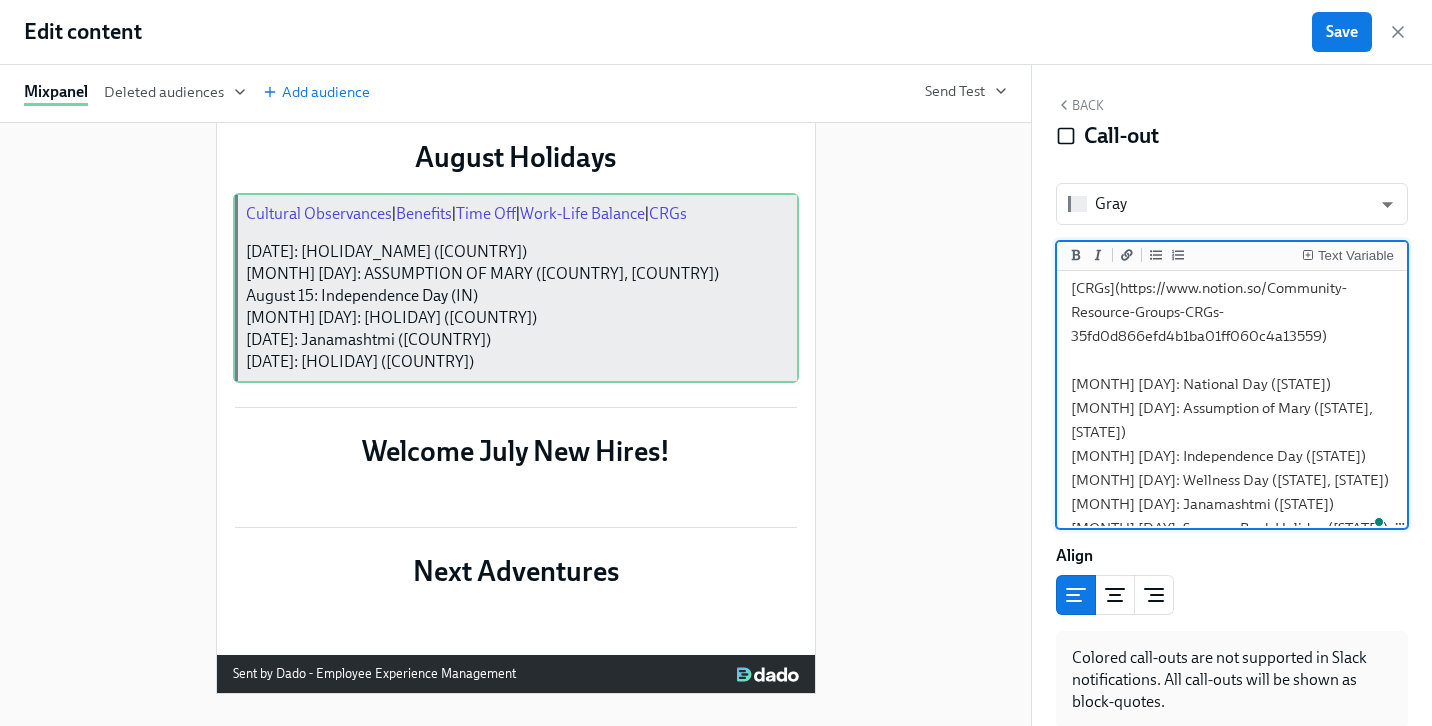 scroll, scrollTop: 0, scrollLeft: 0, axis: both 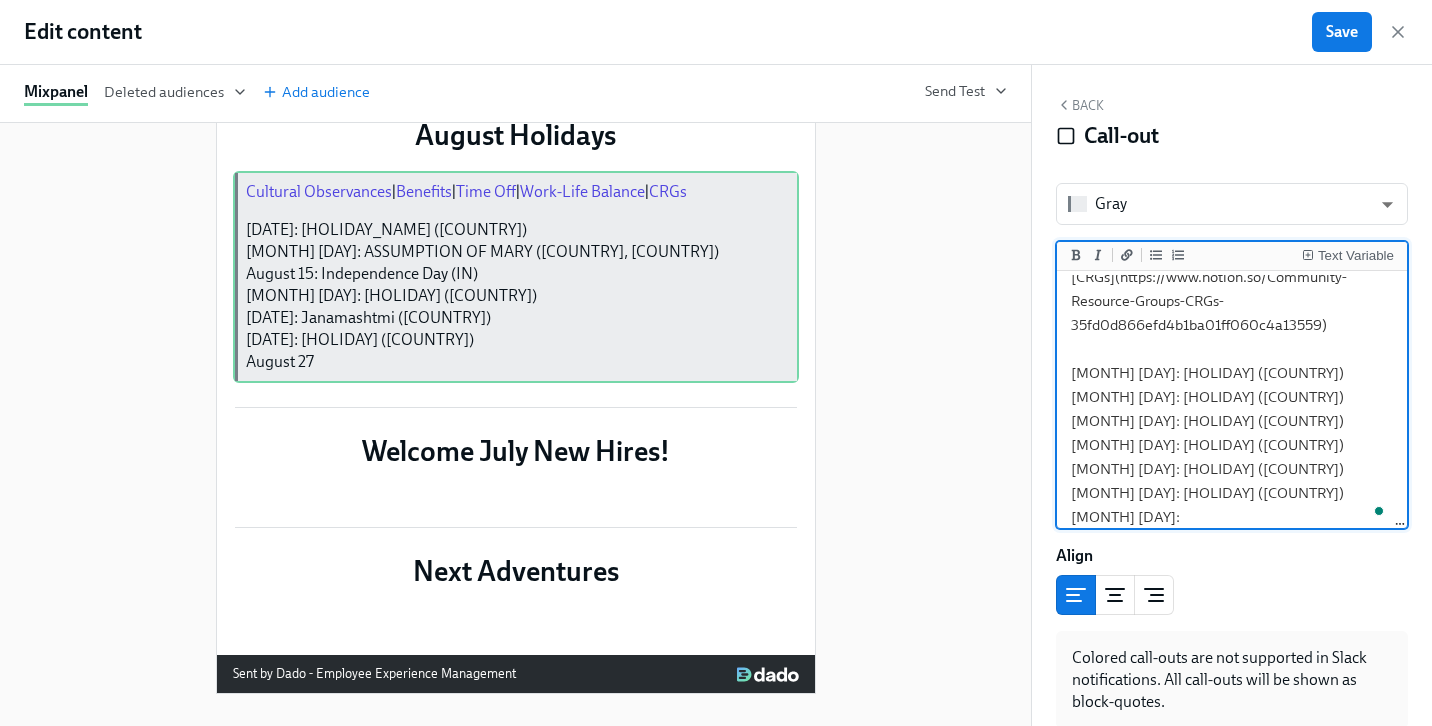 paste on "Ganesh Chaturthi" 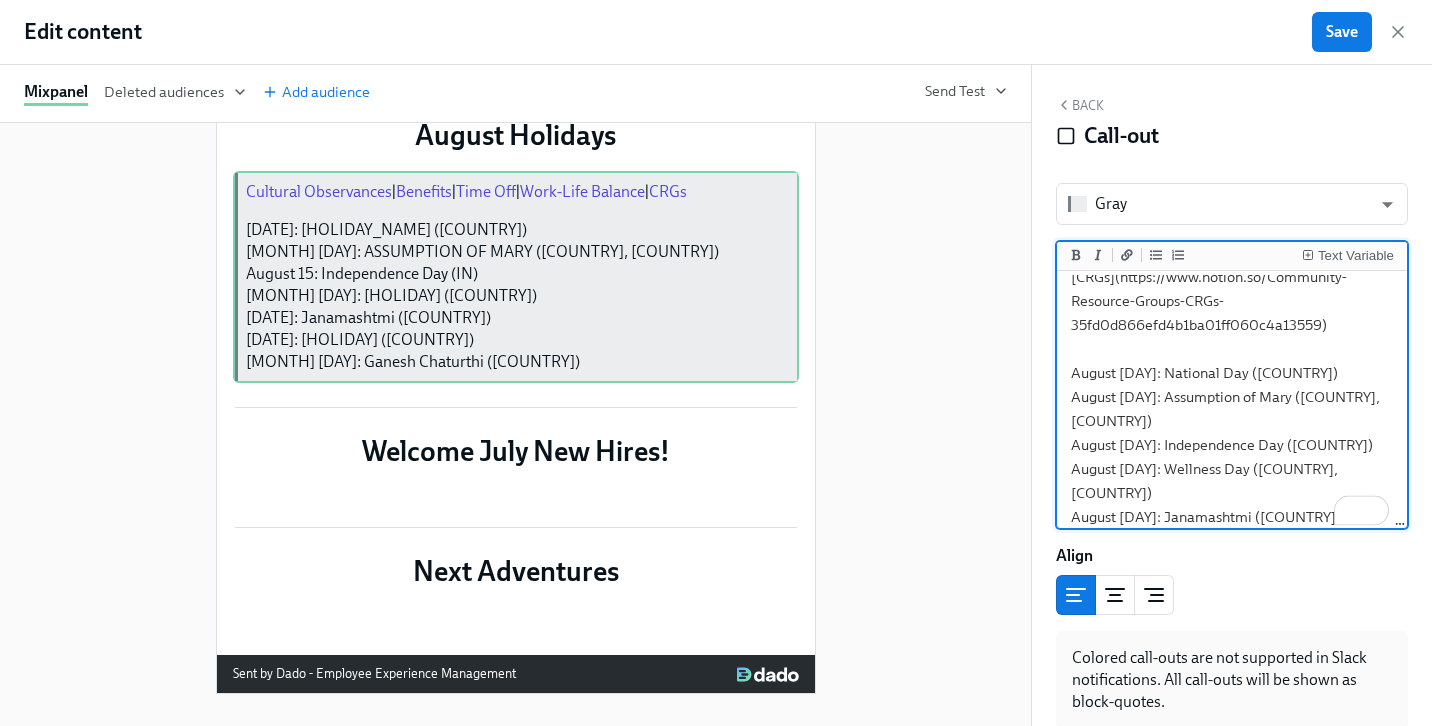 type on "[Cultural Observances](https://www.notion.so/Cultural-Observances-Holidays-95a798ba7e264f0e8137de5bdae0de5c) | [Benefits](https://www.notion.so/mxpnl/Benefits-83a30e365d73476c8f7defef5a43b795) | [Time Off ](https://www.notion.so/Time-Off-8cc6883e2659460c8619b3dd2fb1c538)| [Work-Life Balance](https://www.notion.so/Work-Life-Balance-d11c8f2582ac446886b316a593bdd9fc) | [CRGs](https://www.notion.so/Community-Resource-Groups-CRGs-35fd0d866efd4b1ba01ff060c4a13559)
August [DAY]: National Day ([COUNTRY])
August [DAY]: Assumption of Mary ([COUNTRY], [COUNTRY])
August [DAY]: Independence Day ([COUNTRY])
August [DAY]: Wellness Day ([COUNTRY], [COUNTRY])
August [DAY]: Janamashtmi ([COUNTRY])
August [DAY]: Summer Bank Holiday ([COUNTRY])
August [DAY]: Ganesh Chaturthi ([COUNTRY])" 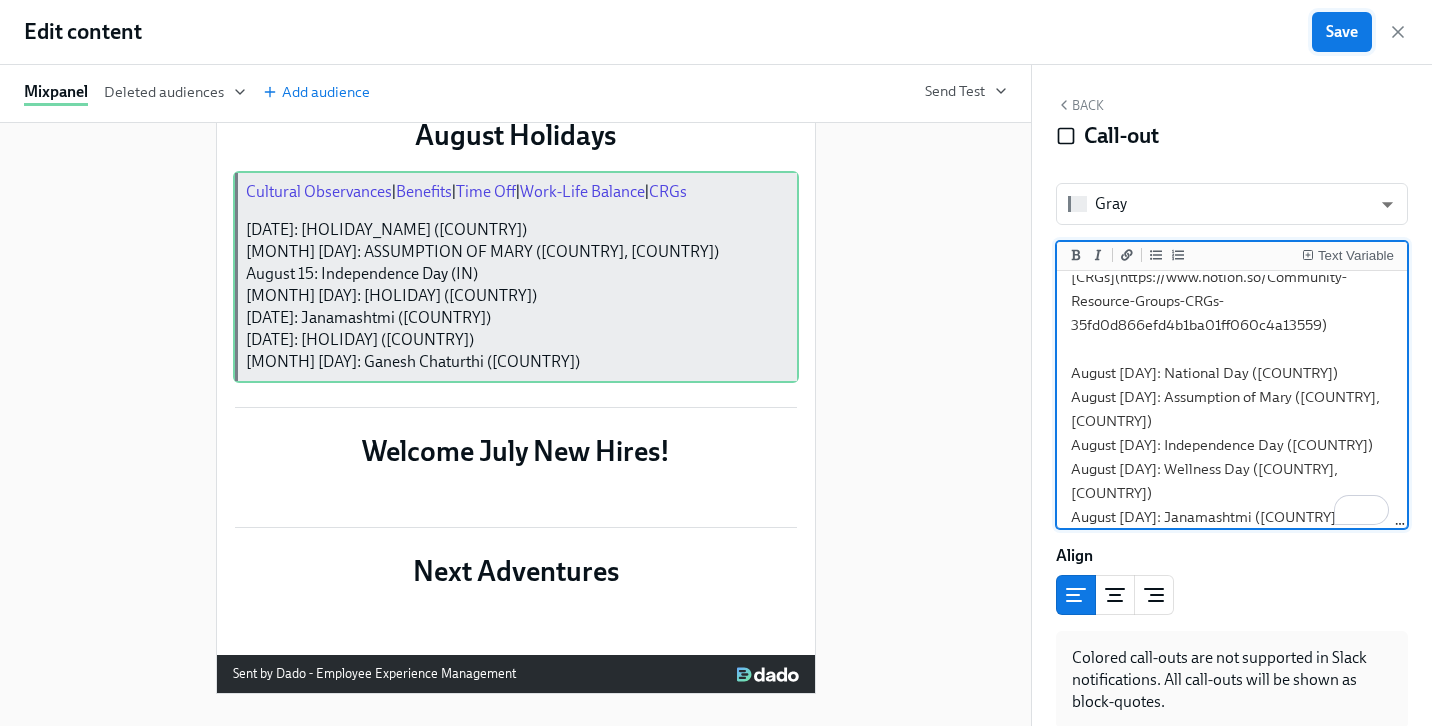 click on "Save" at bounding box center (1342, 32) 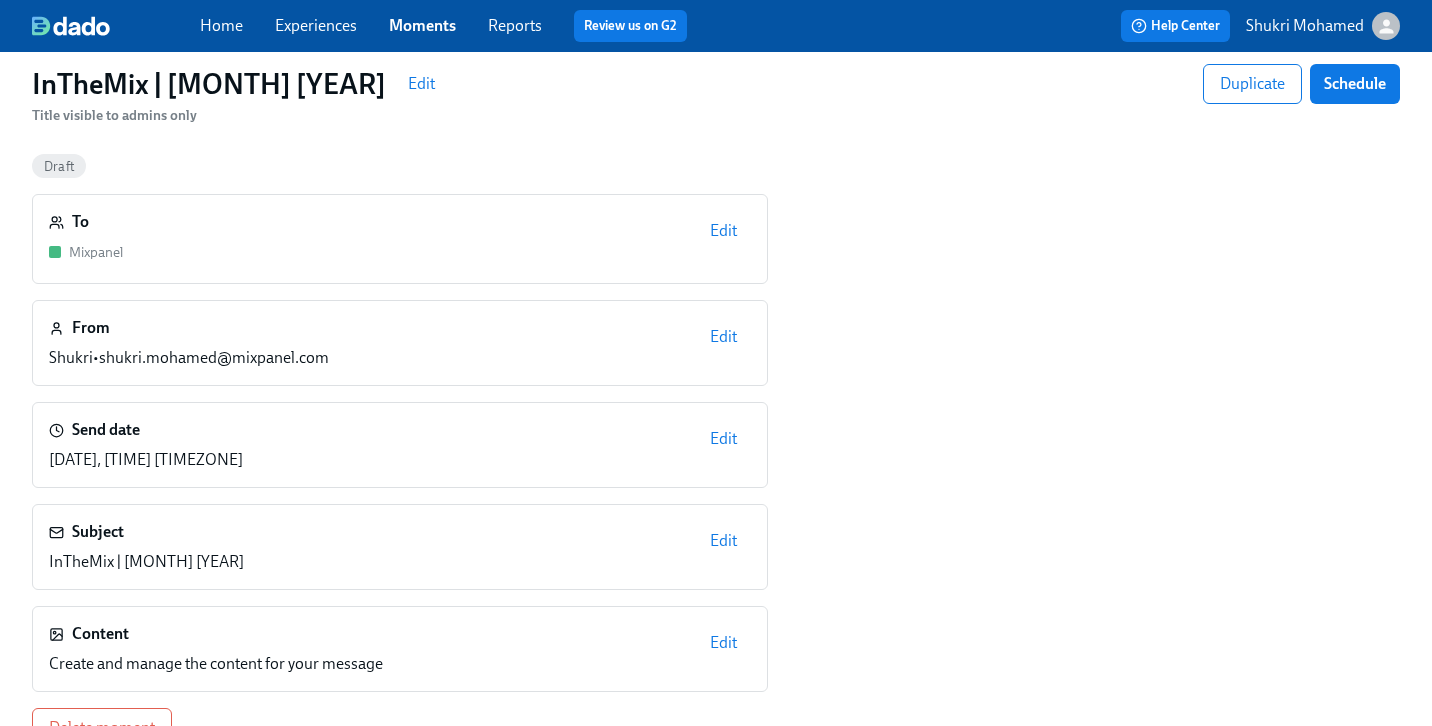 click on "Edit" at bounding box center (723, 643) 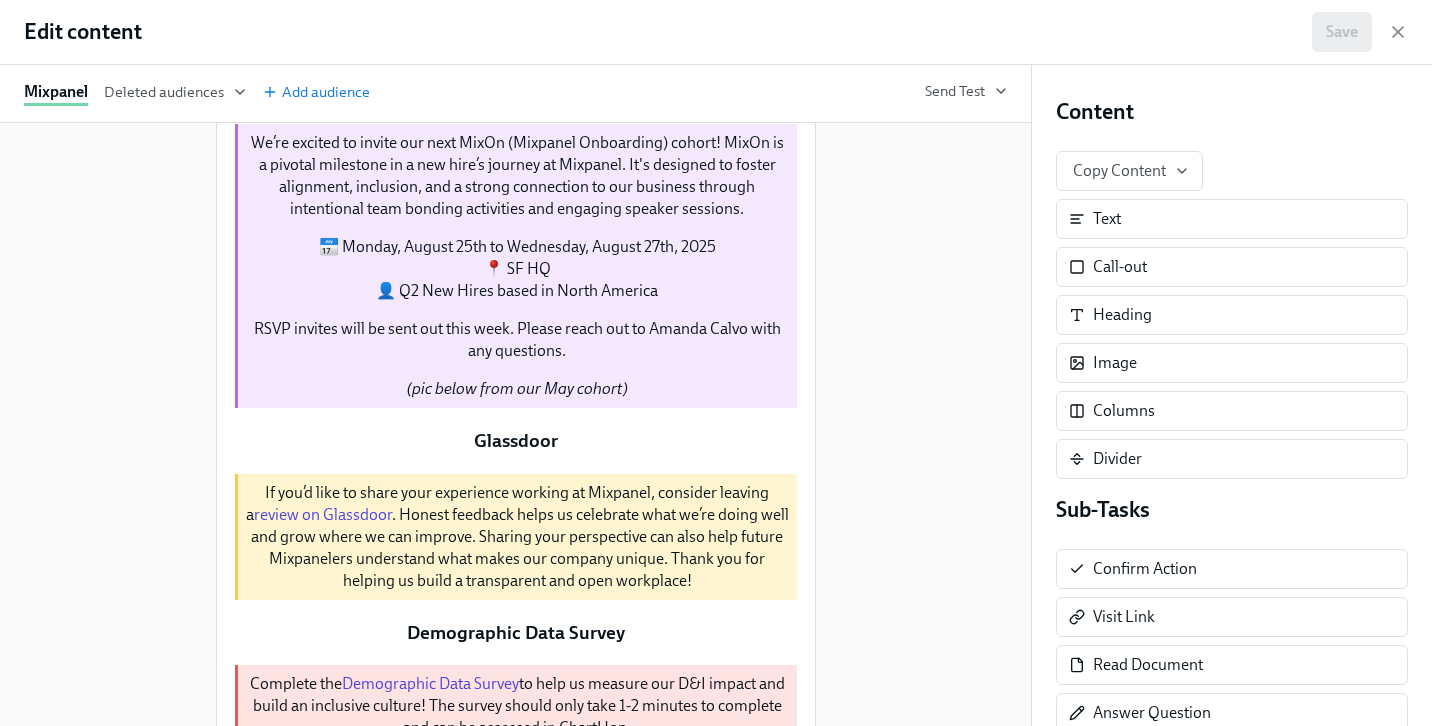 scroll, scrollTop: 526, scrollLeft: 0, axis: vertical 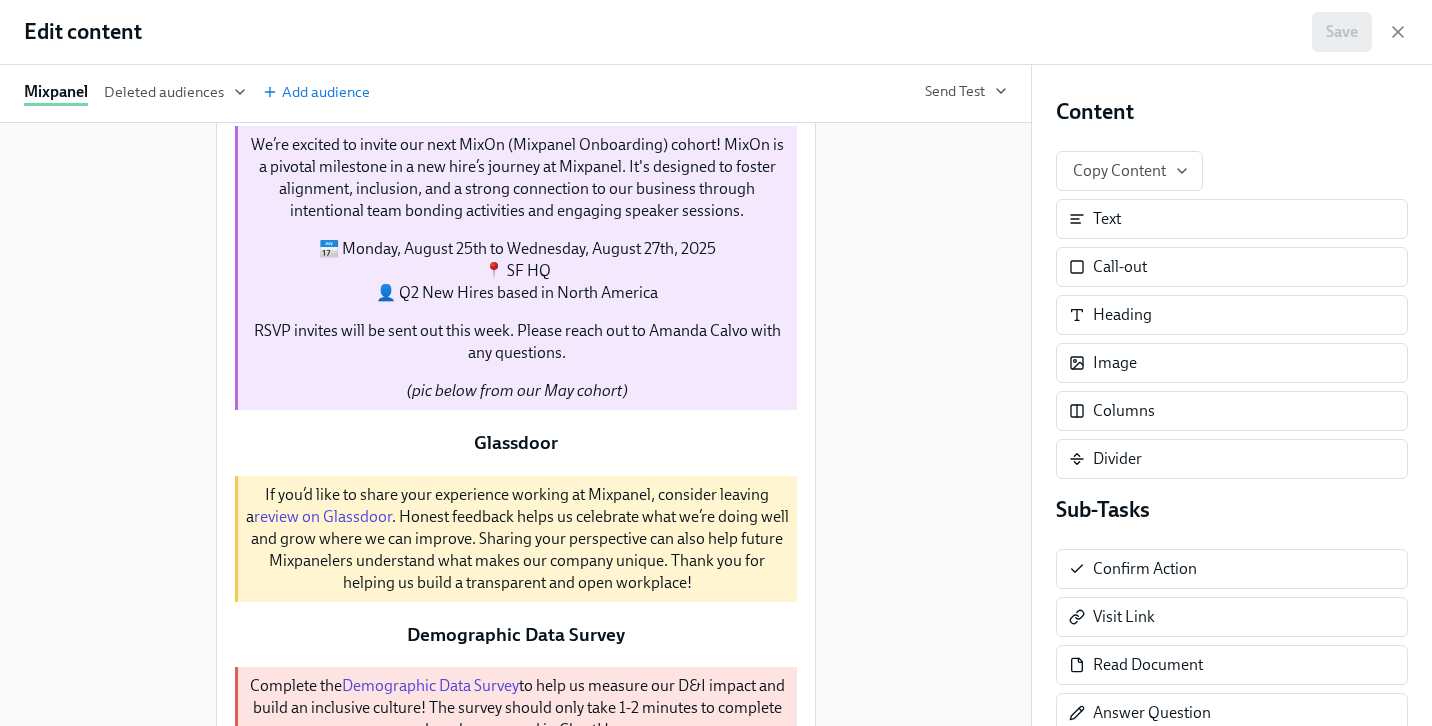 click on "Our values come to life through our everyday behaviors — in how we collaborate, make decisions, and show up for each other and our customers.
The Culture & Values Awards are a chance to recognize teammates who are living our values in meaningful ways. Whether they made a bold bet, elevated the team, championed a customer, or modeled candor with connection, we want to hear about it.
Not sure what each value looks like in action? You’ll find examples in this  deck  to help clarify how these behaviors show up in practice.
Let’s celebrate the people who make our culture stronger. Submit your nomination  here !   Duplicate   Delete" at bounding box center [516, -81] 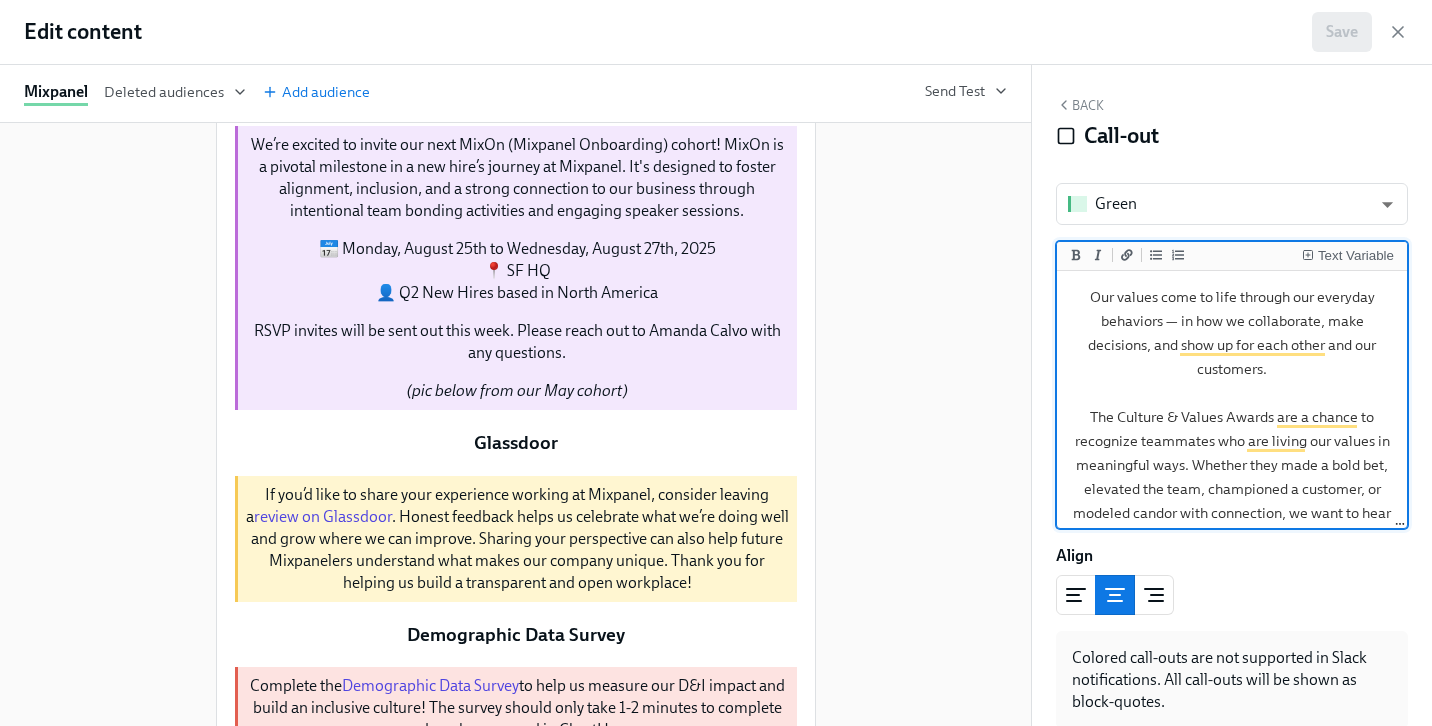 scroll, scrollTop: 56, scrollLeft: 0, axis: vertical 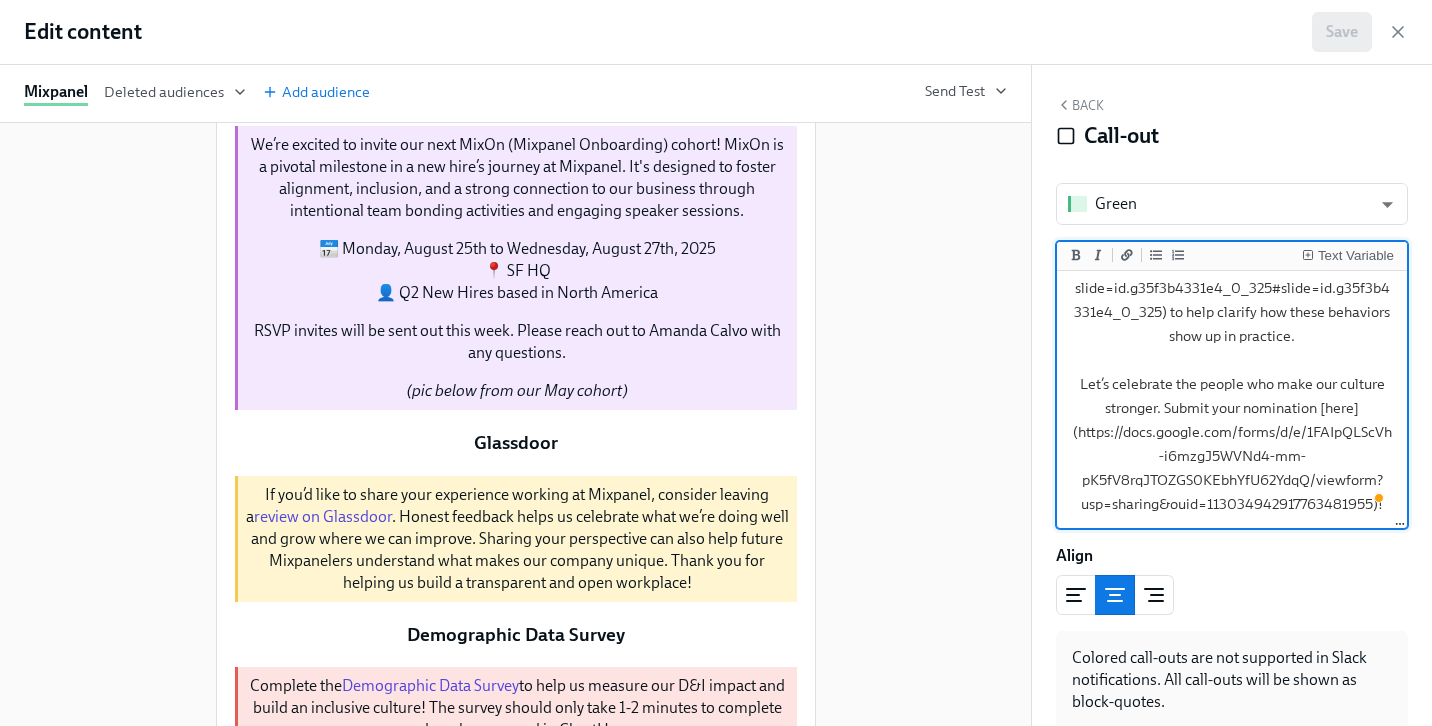 drag, startPoint x: 1092, startPoint y: 299, endPoint x: 1302, endPoint y: 577, distance: 348.40207 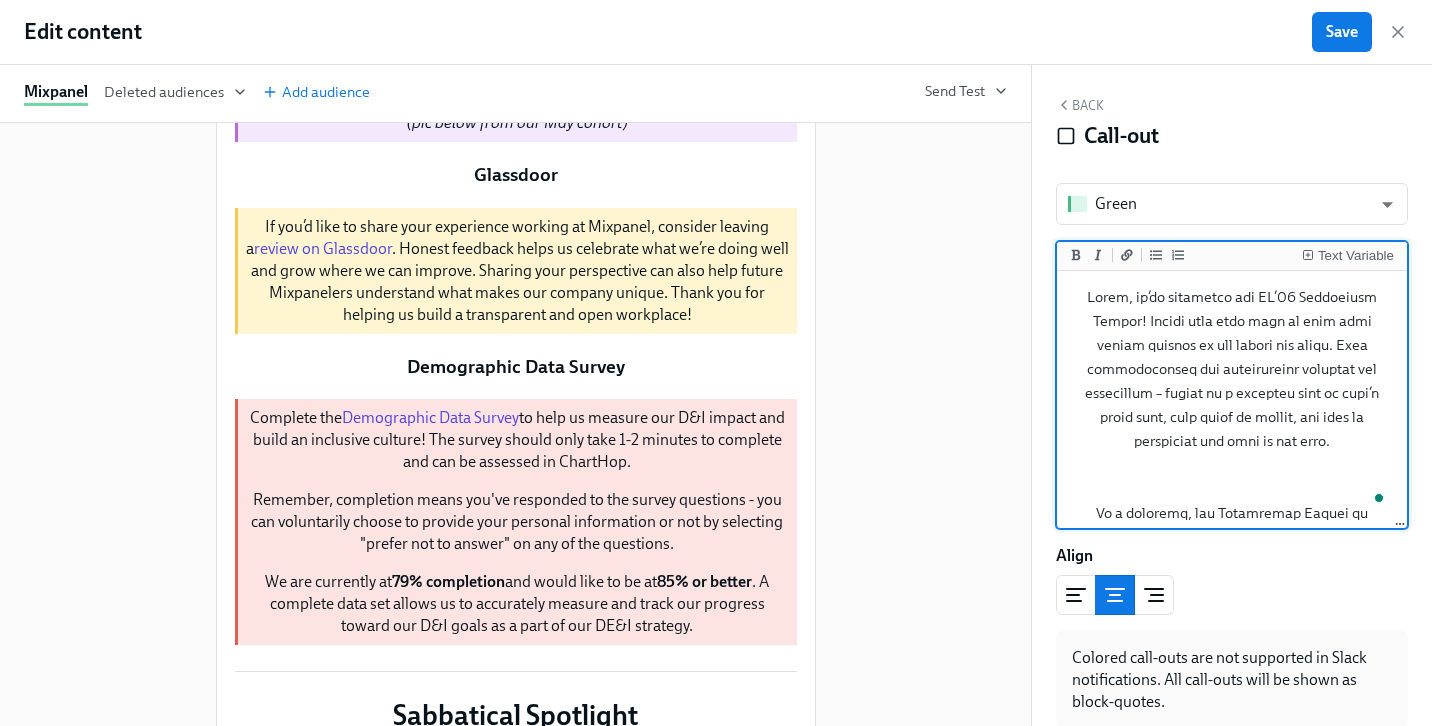 scroll, scrollTop: 500, scrollLeft: 0, axis: vertical 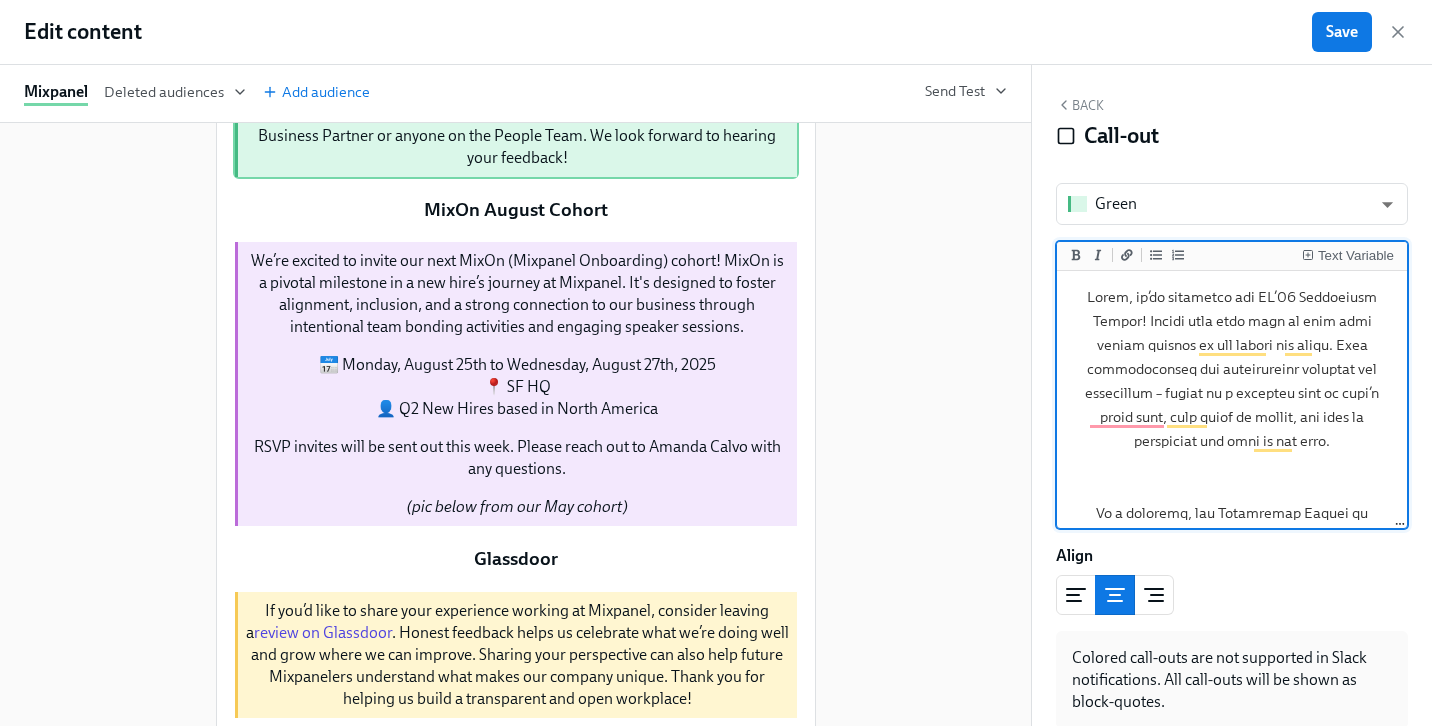 drag, startPoint x: 1253, startPoint y: 321, endPoint x: 1038, endPoint y: 321, distance: 215 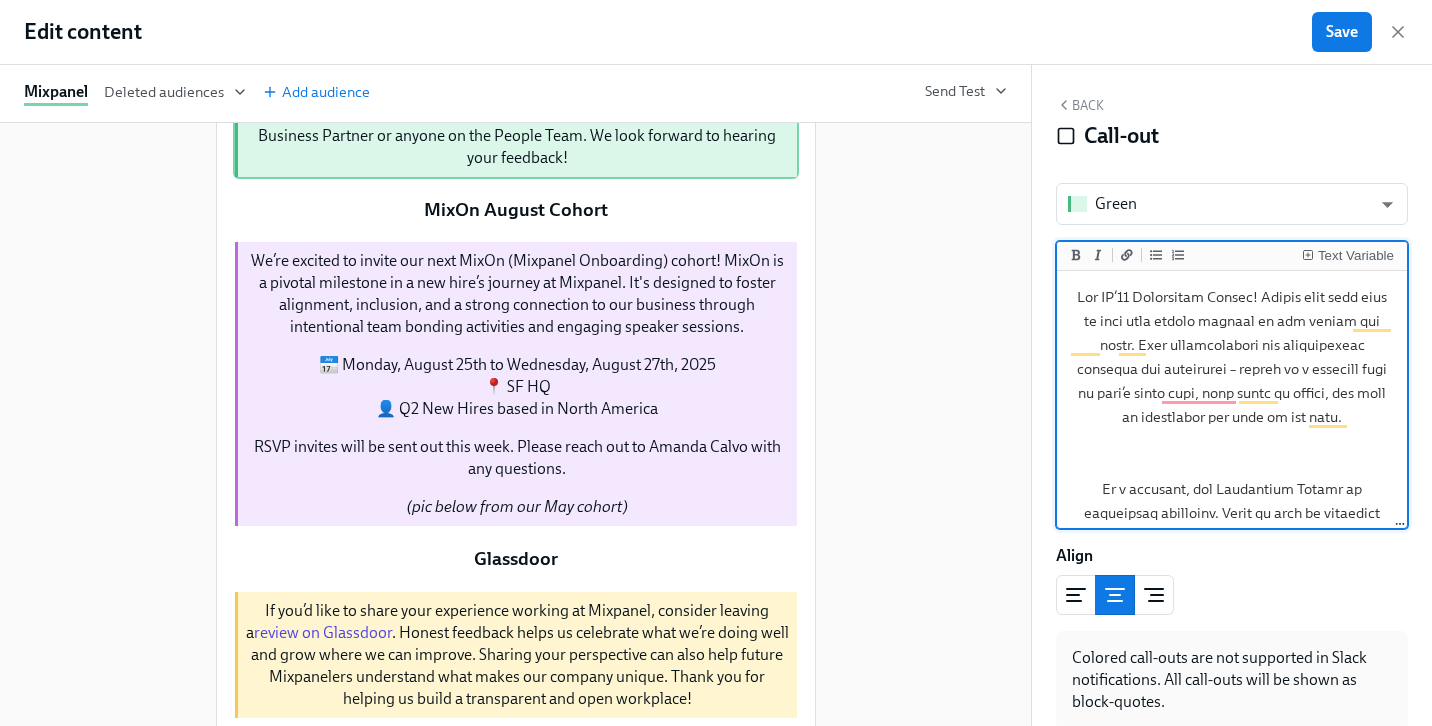 click at bounding box center [1232, 645] 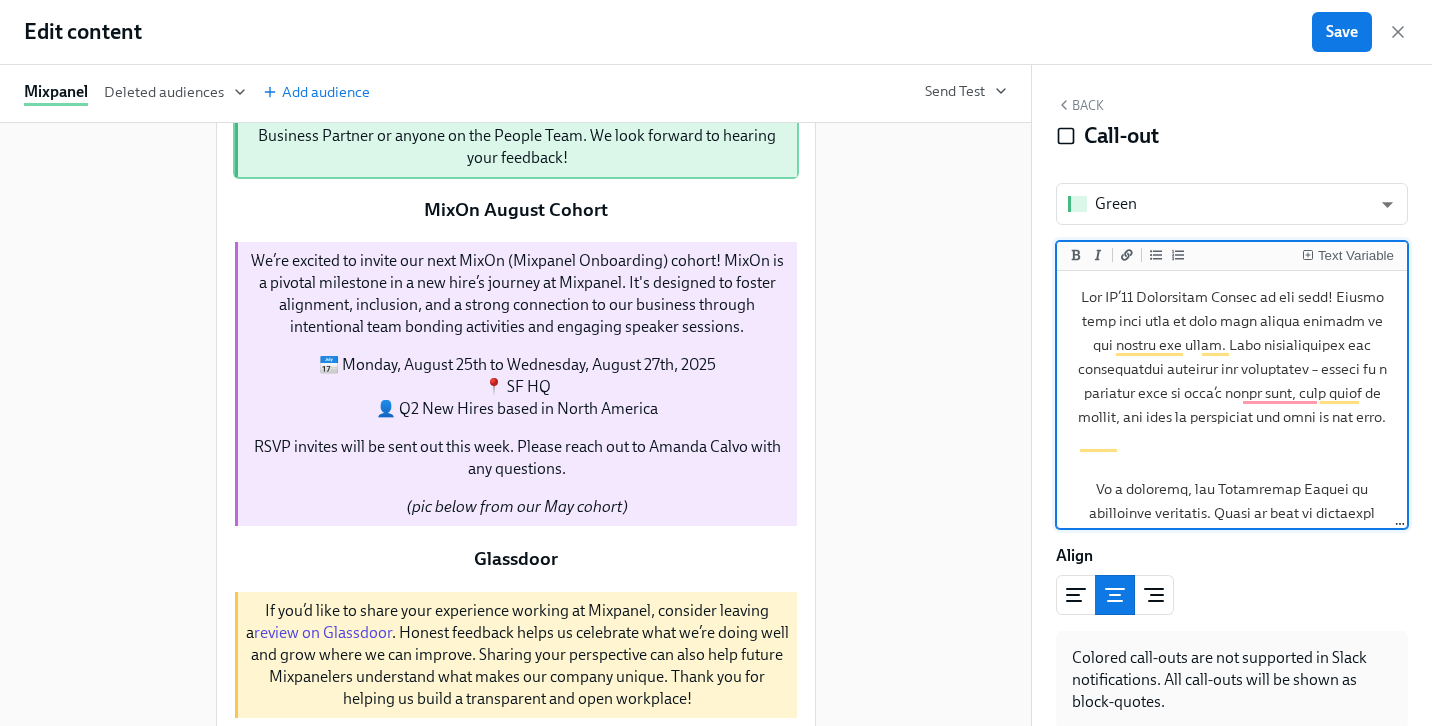 drag, startPoint x: 1104, startPoint y: 320, endPoint x: 1341, endPoint y: 315, distance: 237.05273 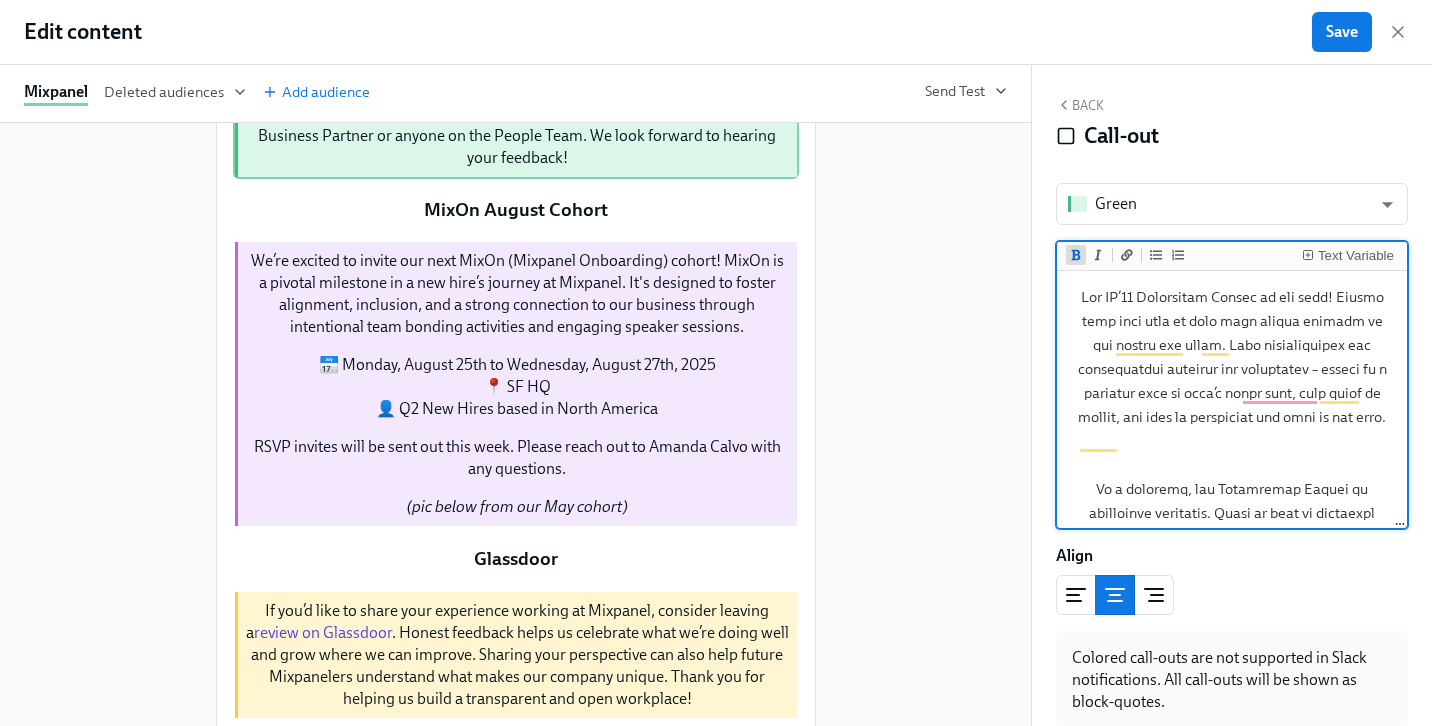 click 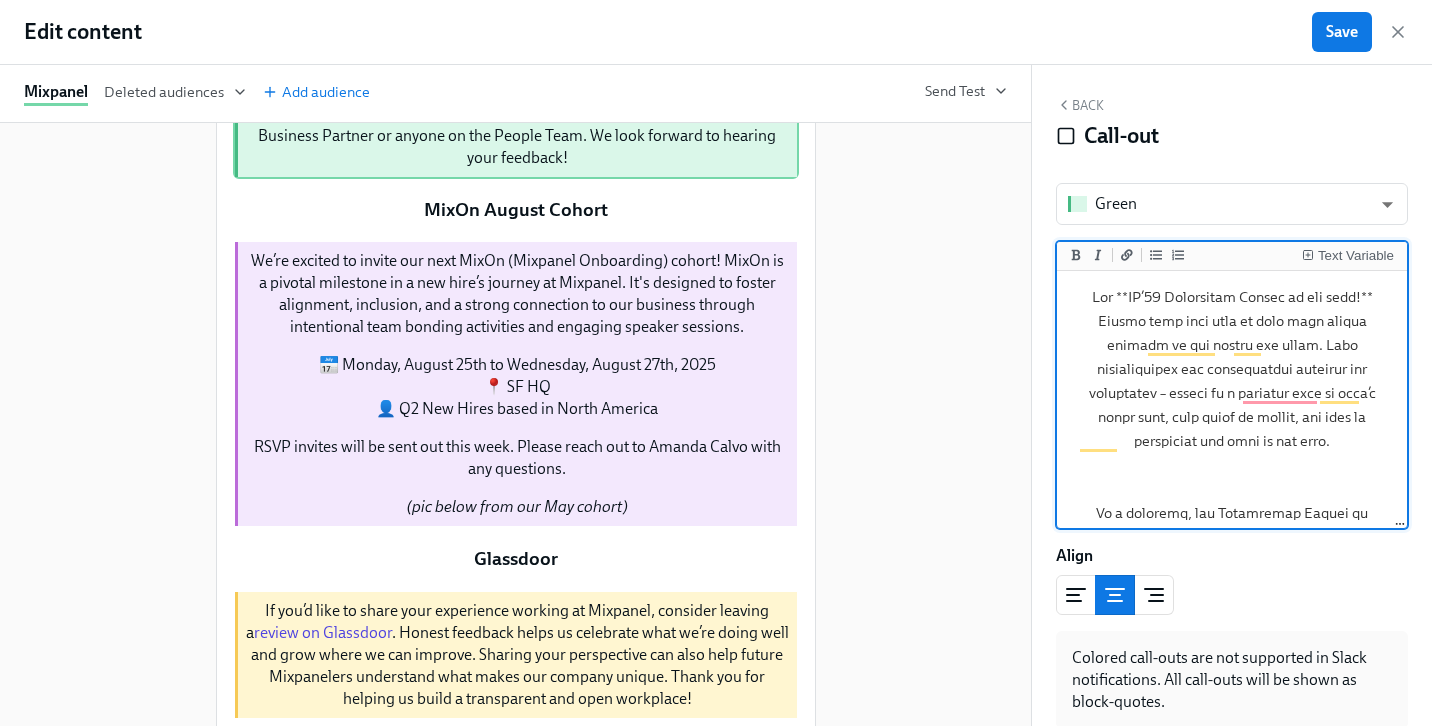 click at bounding box center [1232, 645] 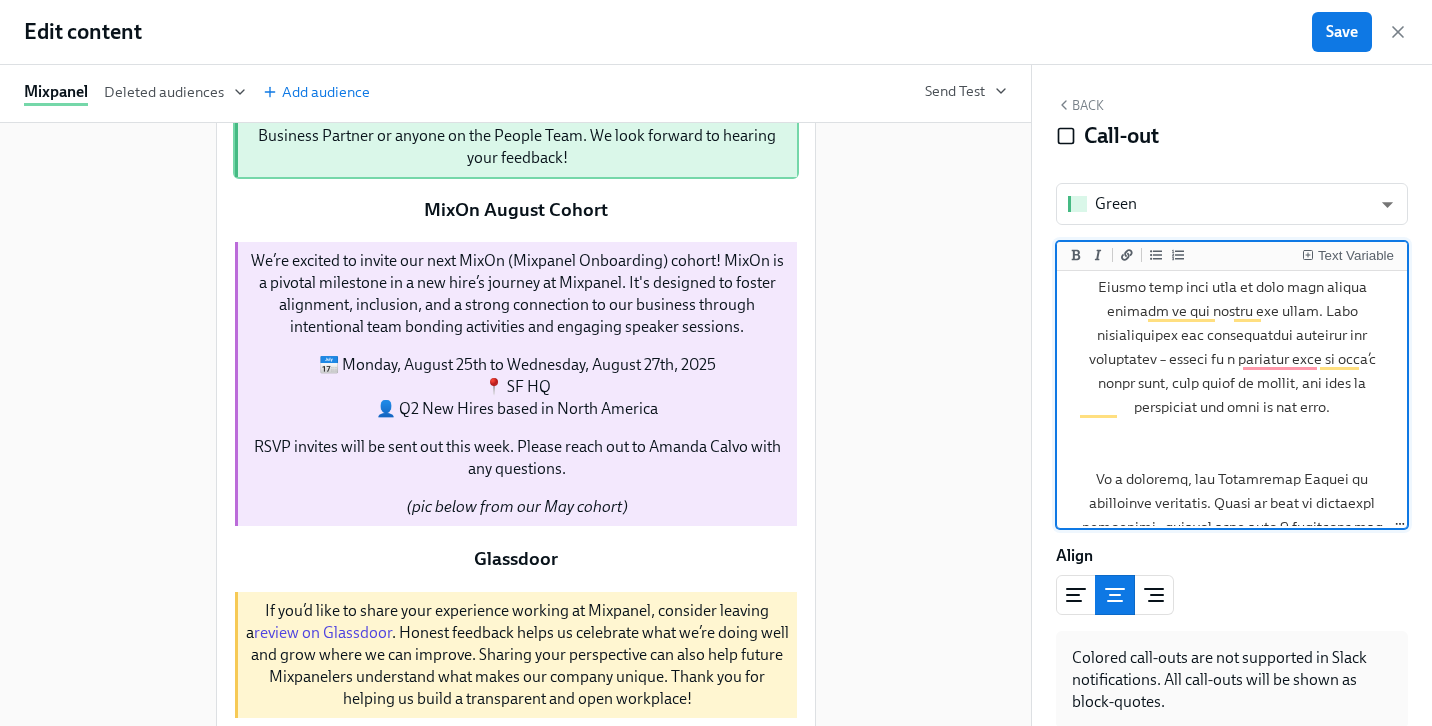 scroll, scrollTop: 63, scrollLeft: 0, axis: vertical 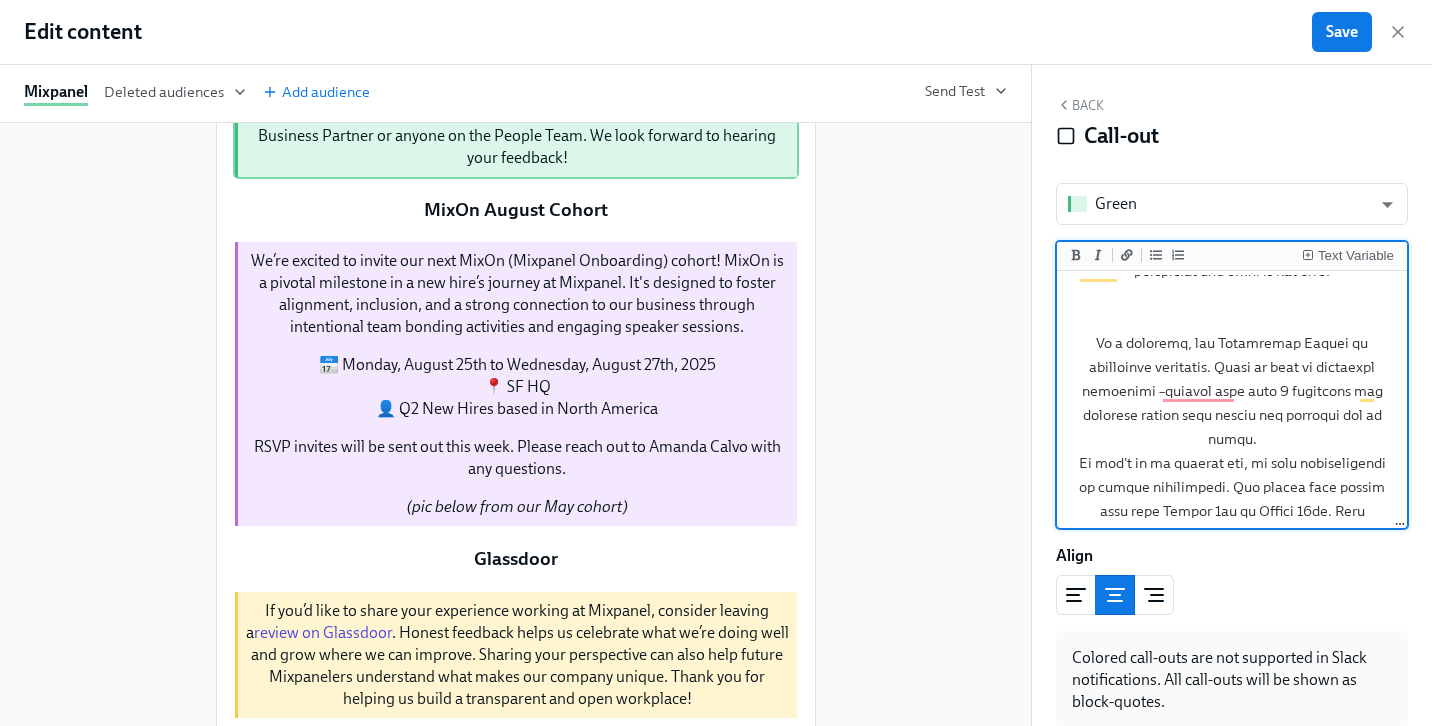 drag, startPoint x: 1324, startPoint y: 439, endPoint x: 1091, endPoint y: 338, distance: 253.9488 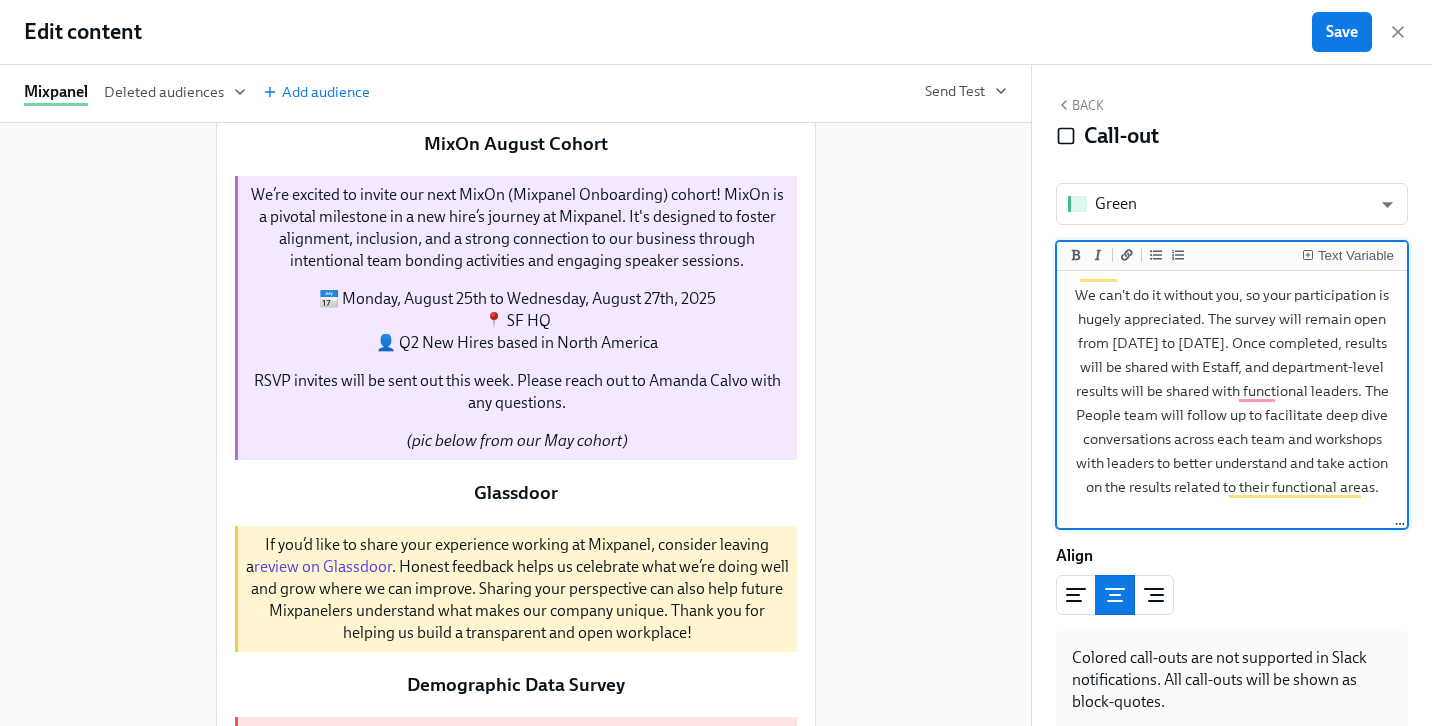 drag, startPoint x: 1109, startPoint y: 370, endPoint x: 1275, endPoint y: 356, distance: 166.58931 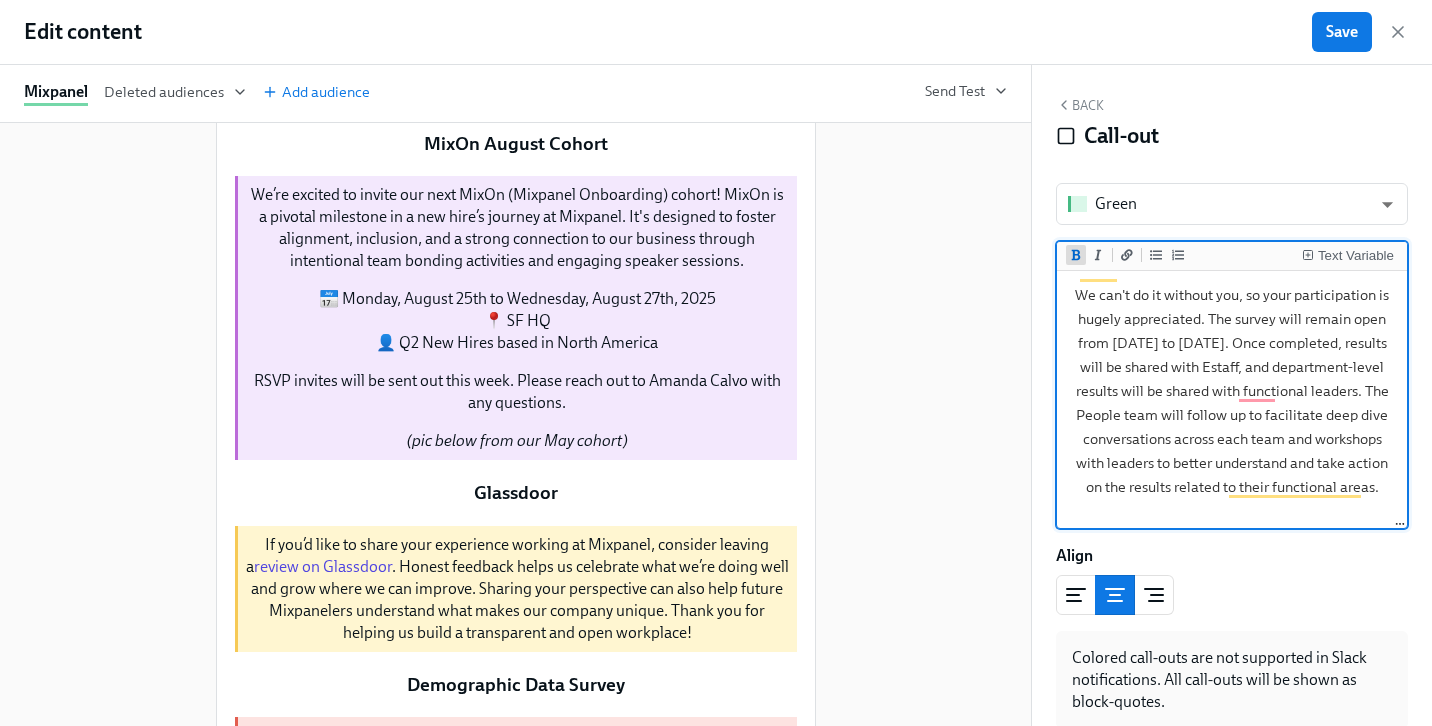 click 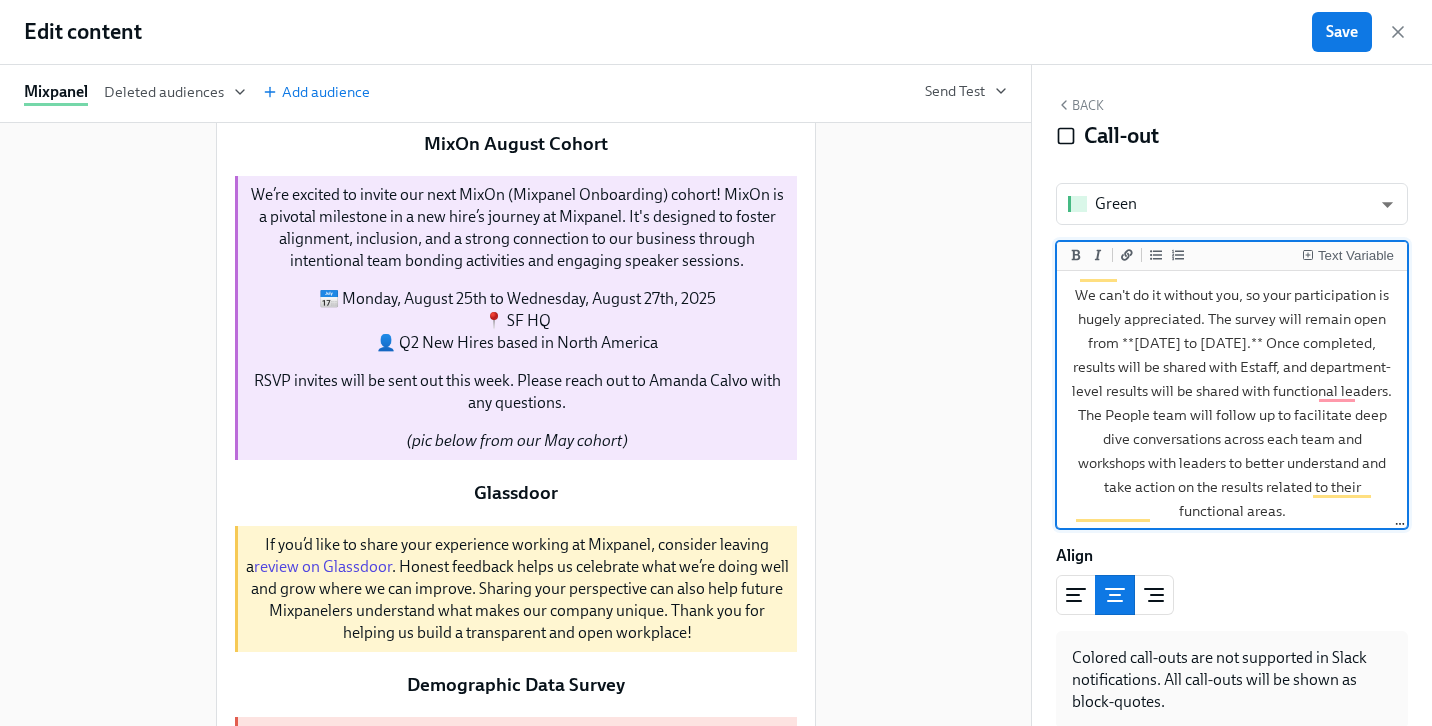 click on "The **FY’26 Engagement Survey is now live!** Please take some time to give your honest opinion on how things are going. Your participation and constructive feedback are invaluable – giving us a holistic view of what’s going well, what could be better, and what to prioritize the rest of the year.
We can't do it without you, so your participation is hugely appreciated. The survey will remain open from **[DATE] to [DATE].** Once completed, results will be shared with Estaff, and department-level results will be shared with functional leaders. The People team will follow up to facilitate deep dive conversations across each team and workshops with leaders to better understand and take action on the results related to their functional areas.
If you have any questions, please do not hesitate to contact your People Business Partner or anyone on the People Team. We look forward to hearing your feedback!" at bounding box center [1232, 391] 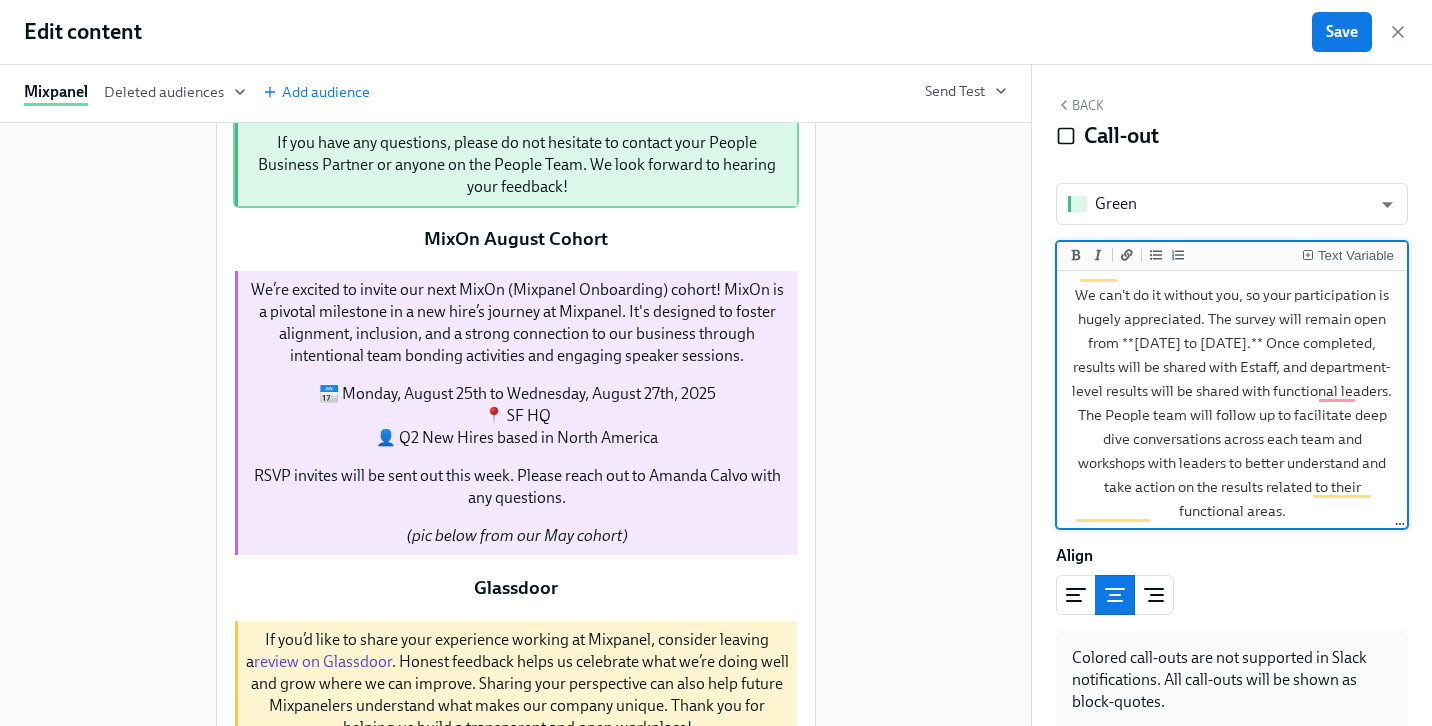 click on "Engagement Survey   Duplicate   Delete" at bounding box center [516, -161] 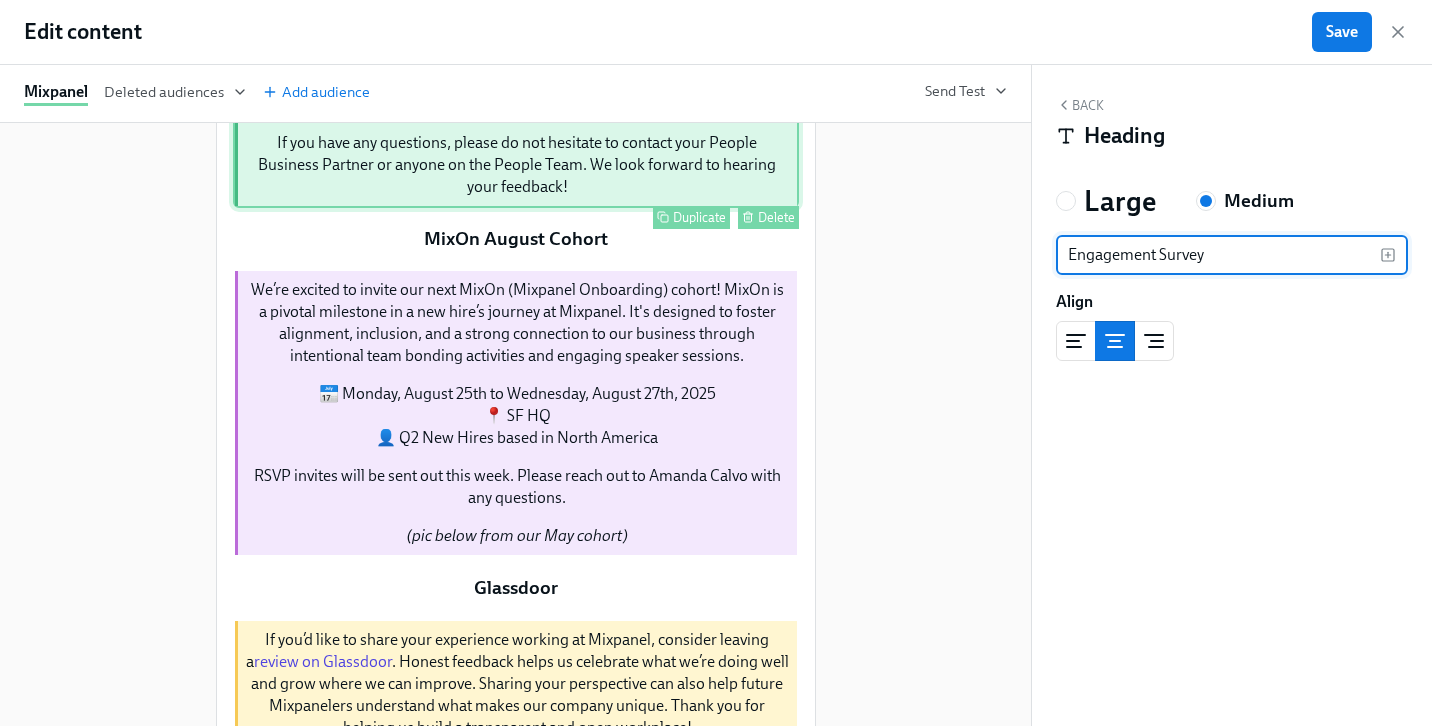 click on "The  FY’26 Engagement Survey is now live!  Please take some time to give your honest opinion on how things are going. Your participation and constructive feedback are invaluable – giving us a holistic view of what’s going well, what could be better, and what to prioritize the rest of the year.
We can't do it without you, so your participation is hugely appreciated. The survey will remain open from  [DATE] to [DATE].  Once completed, results will be shared with Estaff, and department-level results will be shared with functional leaders. The People team will follow up to facilitate deep dive conversations across each team and workshops with leaders to better understand and take action on the results related to their functional areas.
If you have any questions, please do not hesitate to contact your People Business Partner or anyone on the People Team. We look forward to hearing your feedback!   Duplicate   Delete" at bounding box center [516, 39] 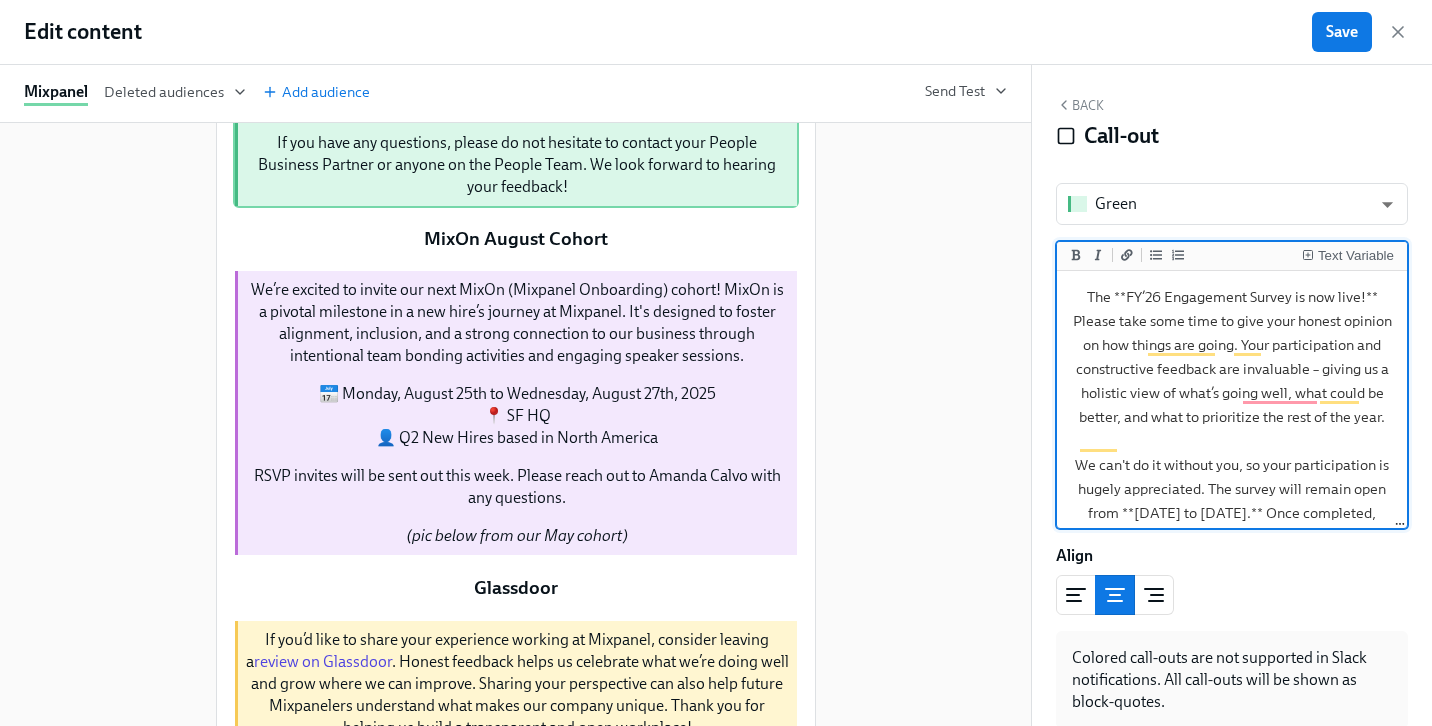 drag, startPoint x: 1365, startPoint y: 322, endPoint x: 1126, endPoint y: 329, distance: 239.1025 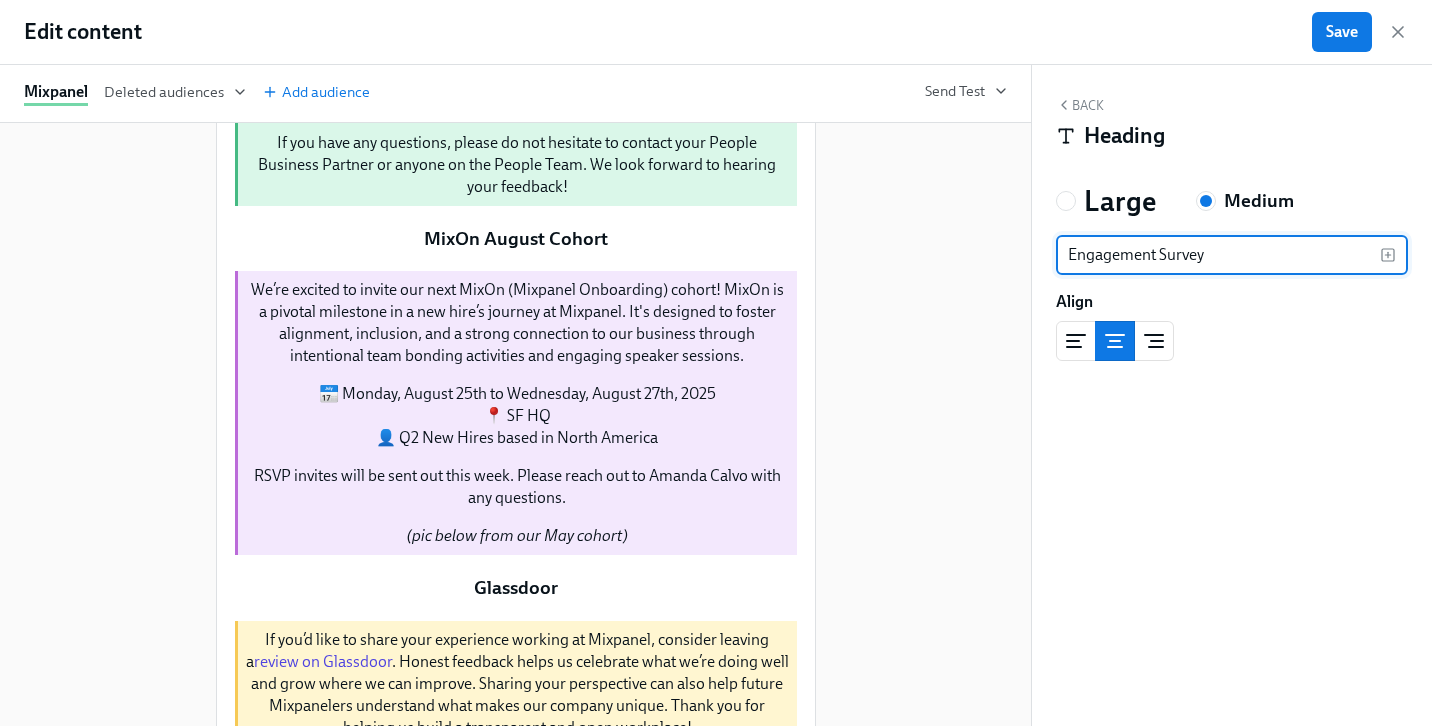 click on "Engagement Survey" at bounding box center [1218, 255] 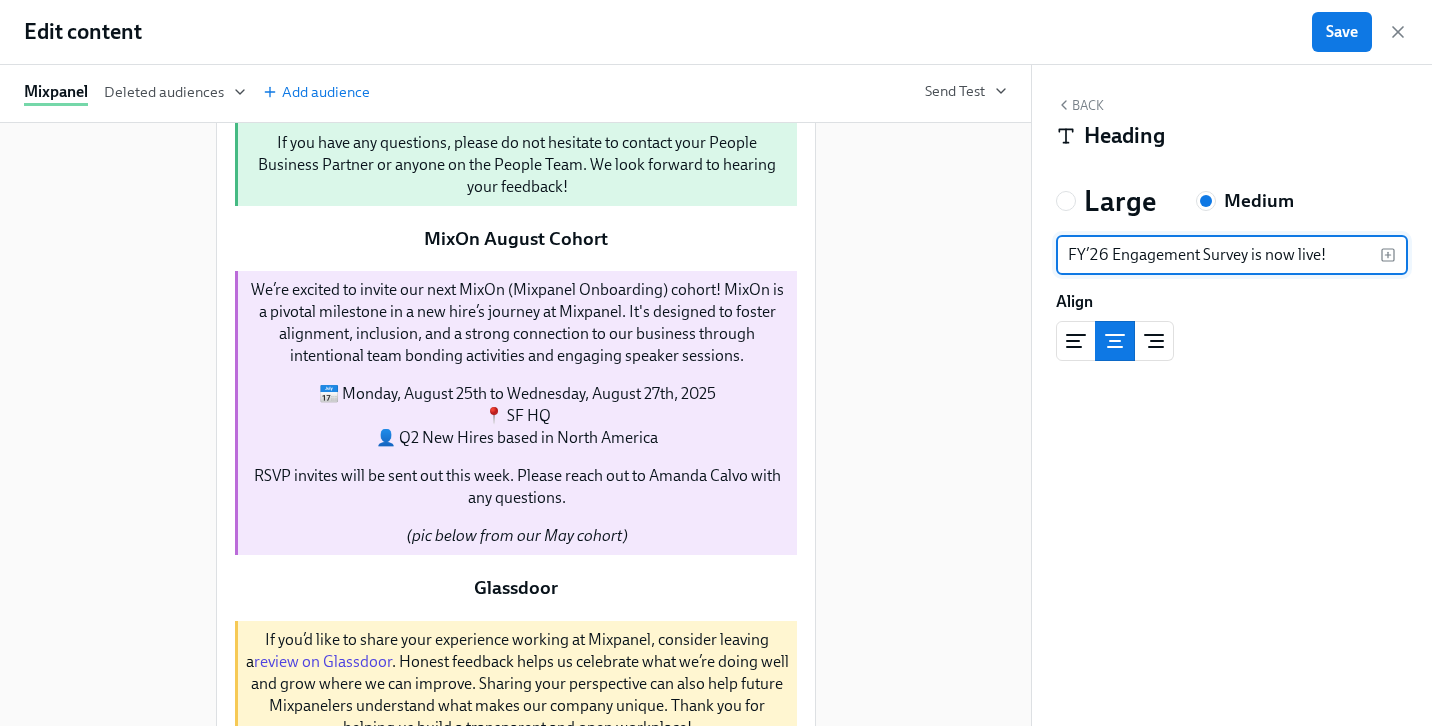 click on "FY’26 Engagement Survey is now live!" at bounding box center [1218, 255] 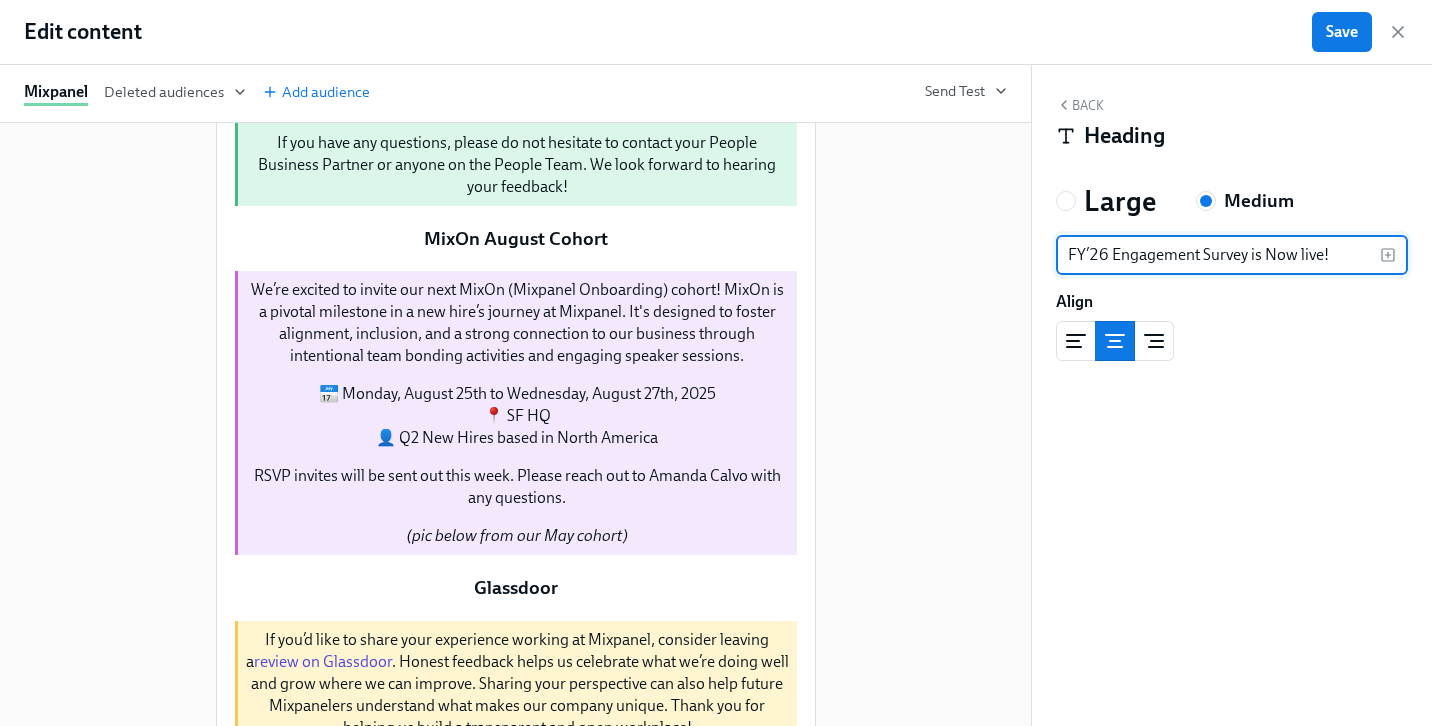 click on "FY’26 Engagement Survey is Now live!" at bounding box center (1218, 255) 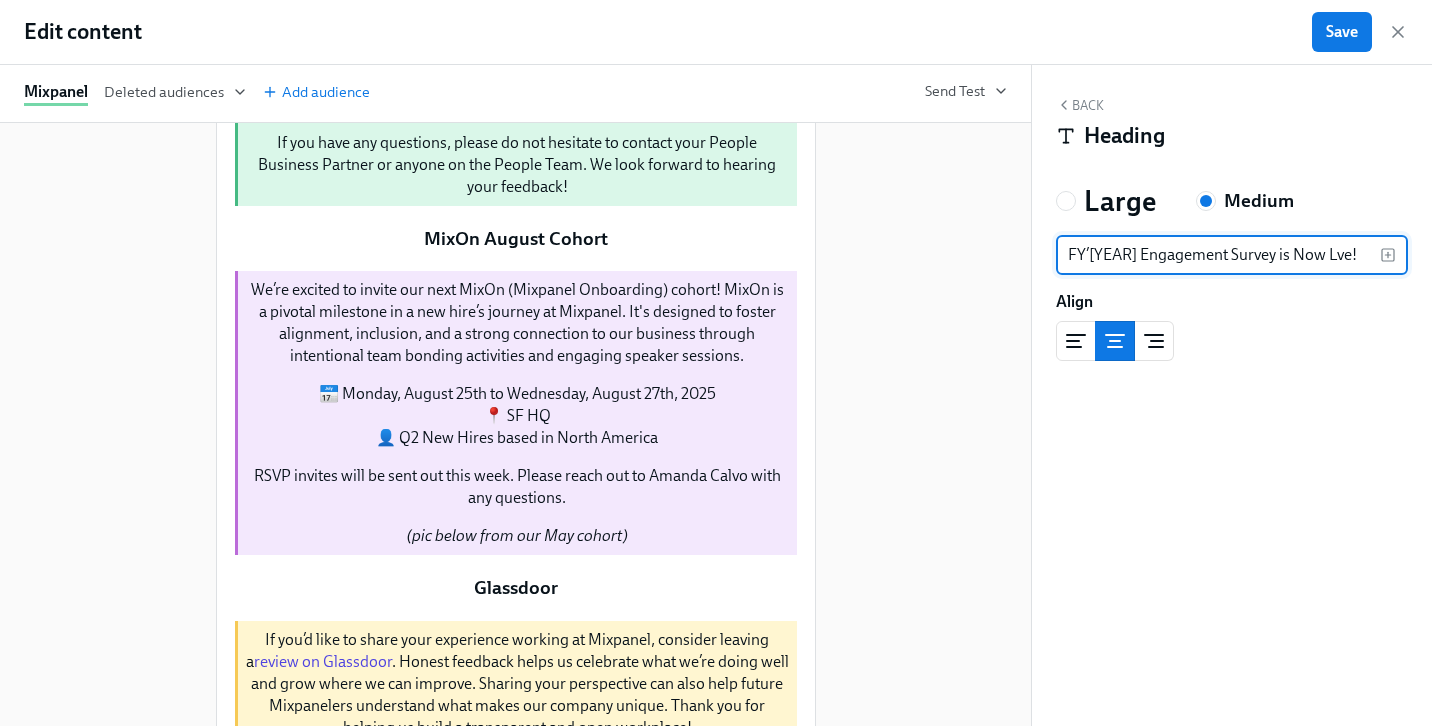 type on "FY’26 Engagement Survey is Now Live!" 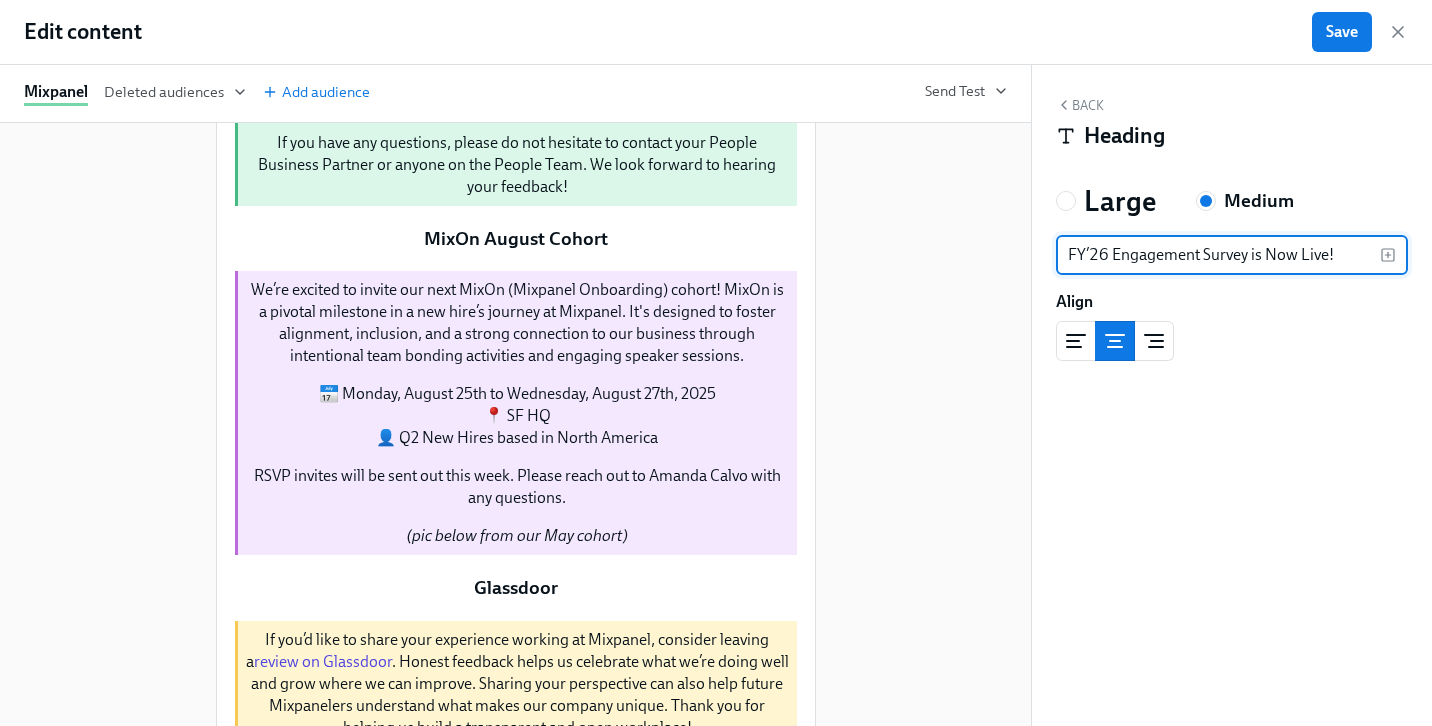 click on "FY’26 Engagement Survey is Now Live!   Duplicate   Delete" at bounding box center [516, -161] 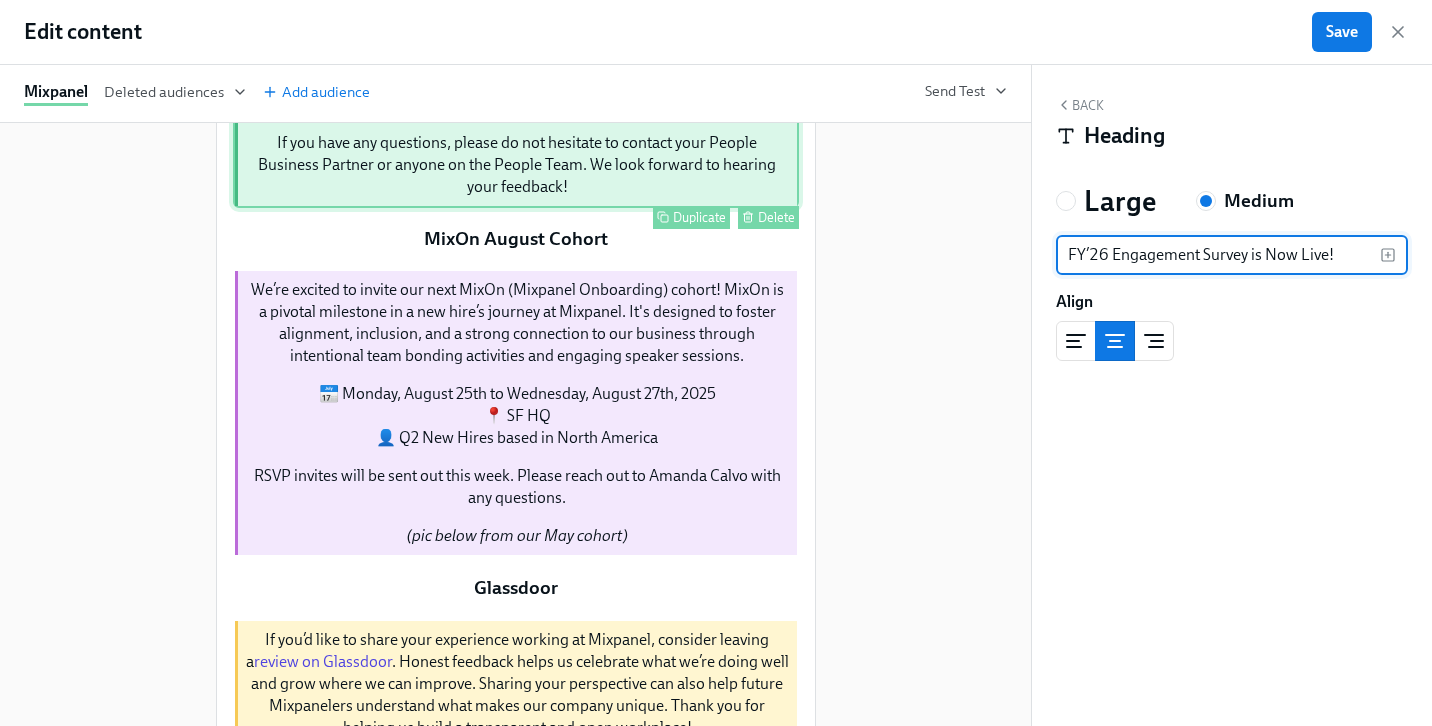 click on "The  FY’26 Engagement Survey is now live!  Please take some time to give your honest opinion on how things are going. Your participation and constructive feedback are invaluable – giving us a holistic view of what’s going well, what could be better, and what to prioritize the rest of the year.
We can't do it without you, so your participation is hugely appreciated. The survey will remain open from  [DATE] to [DATE].  Once completed, results will be shared with Estaff, and department-level results will be shared with functional leaders. The People team will follow up to facilitate deep dive conversations across each team and workshops with leaders to better understand and take action on the results related to their functional areas.
If you have any questions, please do not hesitate to contact your People Business Partner or anyone on the People Team. We look forward to hearing your feedback!   Duplicate   Delete" at bounding box center [516, 39] 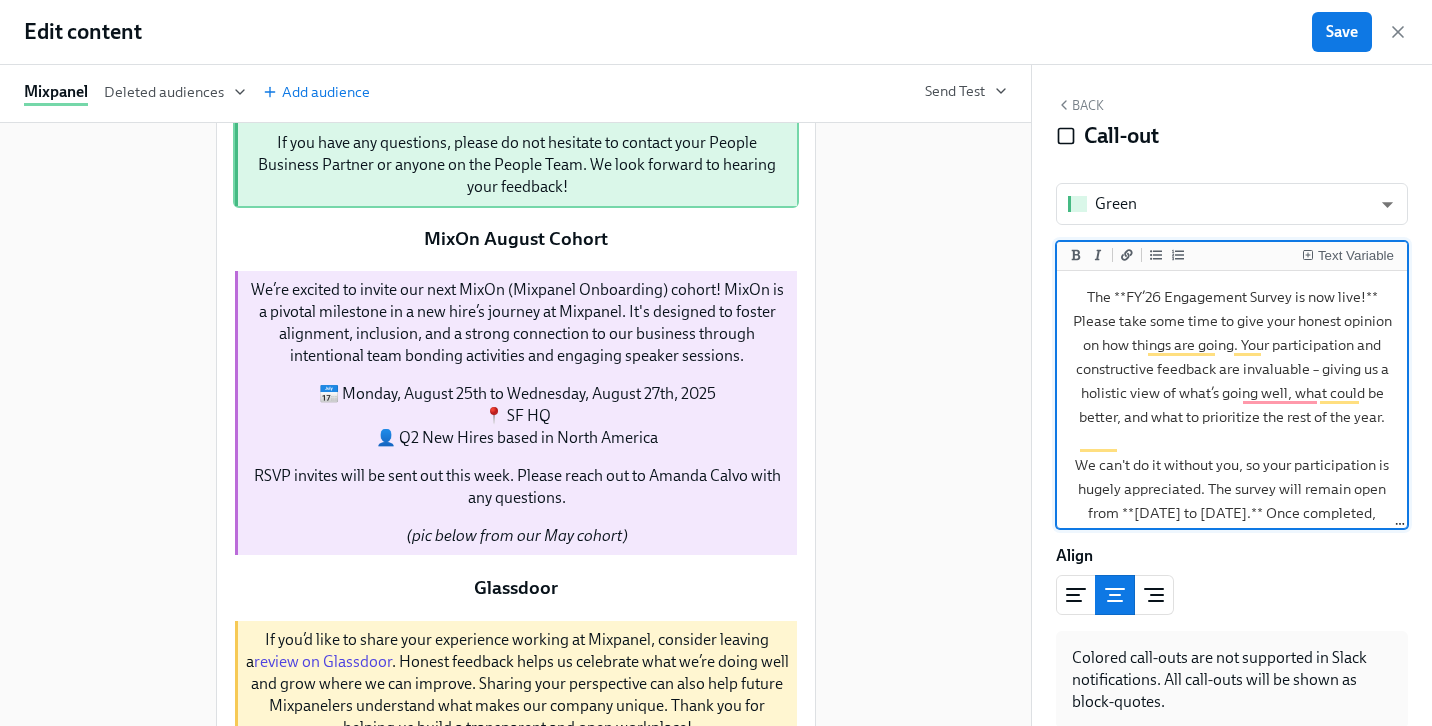 drag, startPoint x: 1083, startPoint y: 326, endPoint x: 1408, endPoint y: 322, distance: 325.02463 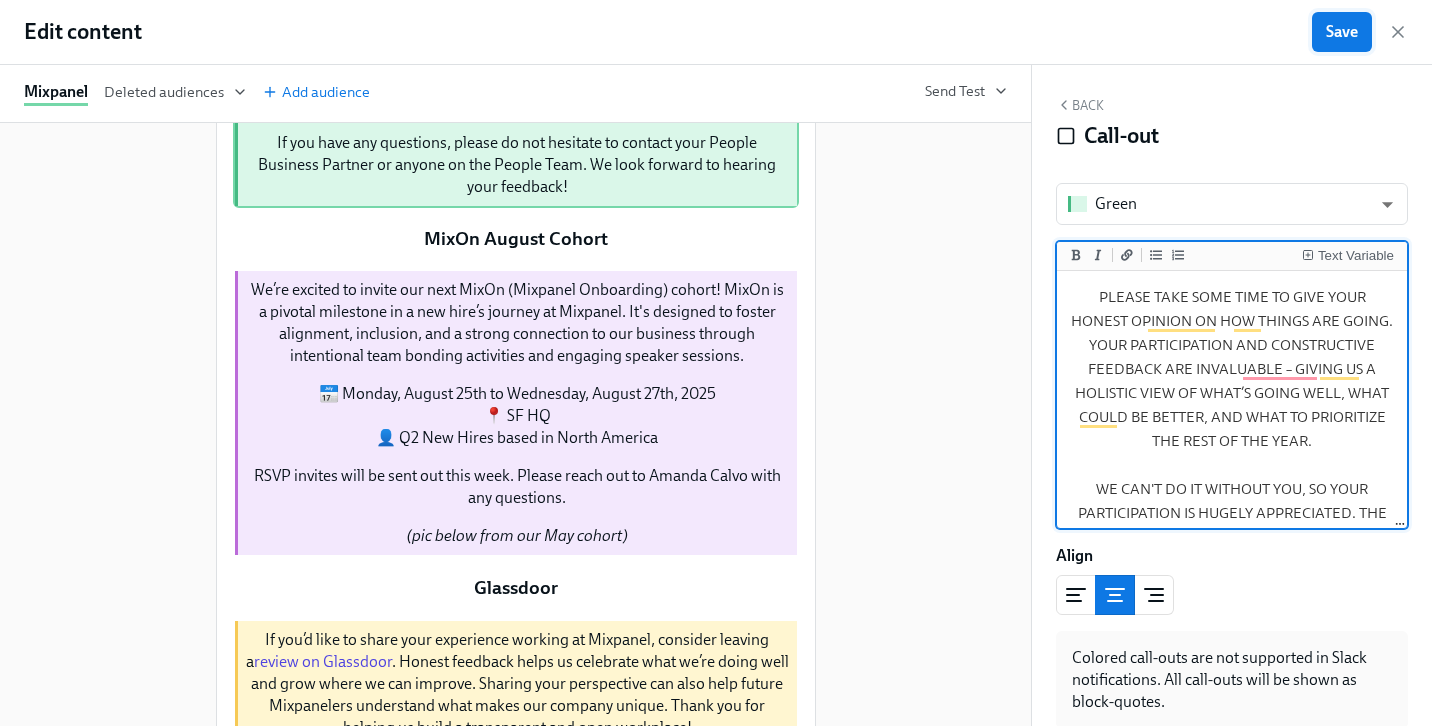 type on "PLEASE TAKE SOME TIME TO GIVE YOUR HONEST OPINION ON HOW THINGS ARE GOING. YOUR PARTICIPATION AND CONSTRUCTIVE FEEDBACK ARE INVALUABLE – GIVING US A HOLISTIC VIEW OF WHAT’S GOING WELL, WHAT COULD BE BETTER, AND WHAT TO PRIORITIZE THE REST OF THE YEAR.
WE CAN'T DO IT WITHOUT YOU, SO YOUR PARTICIPATION IS HUGELY APPRECIATED. THE SURVEY WILL REMAIN OPEN FROM **[MONTH] [DAY] TO [MONTH] [DAY].** ONCE COMPLETED, RESULTS WILL BE SHARED WITH ESTAFF, AND DEPARTMENT-LEVEL RESULTS WILL BE SHARED WITH FUNCTIONAL LEADERS. THE PEOPLE TEAM WILL FOLLOW UP TO FACILITATE DEEP DIVE CONVERSATIONS ACROSS EACH TEAM AND WORKSHOPS WITH LEADERS TO BETTER UNDERSTAND AND TAKE ACTION ON THE RESULTS RELATED TO THEIR FUNCTIONAL AREAS.
IF YOU HAVE ANY QUESTIONS, PLEASE DO NOT HESITATE TO CONTACT YOUR PEOPLE BUSINESS PARTNER OR ANYONE ON THE PEOPLE TEAM. WE LOOK FORWARD TO HEARING YOUR FEEDBACK!" 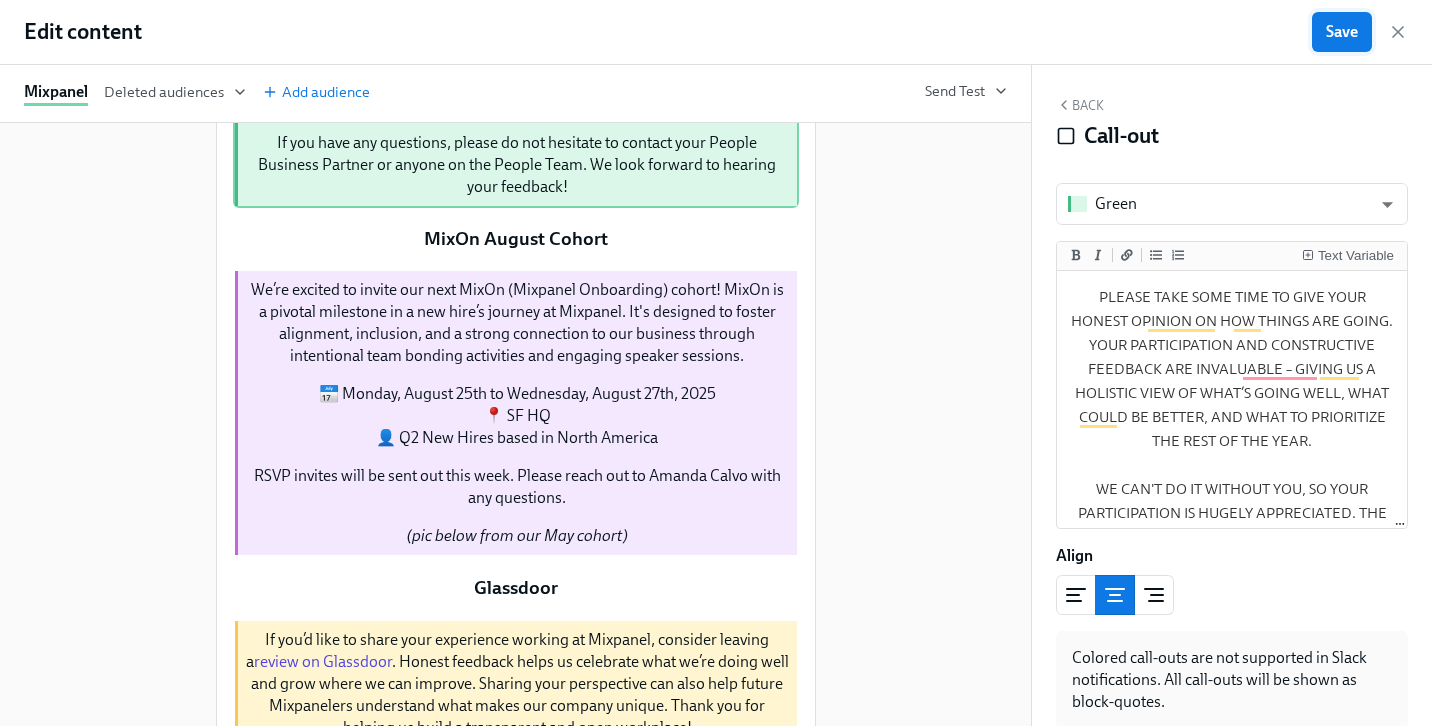 click on "Save" at bounding box center (1342, 32) 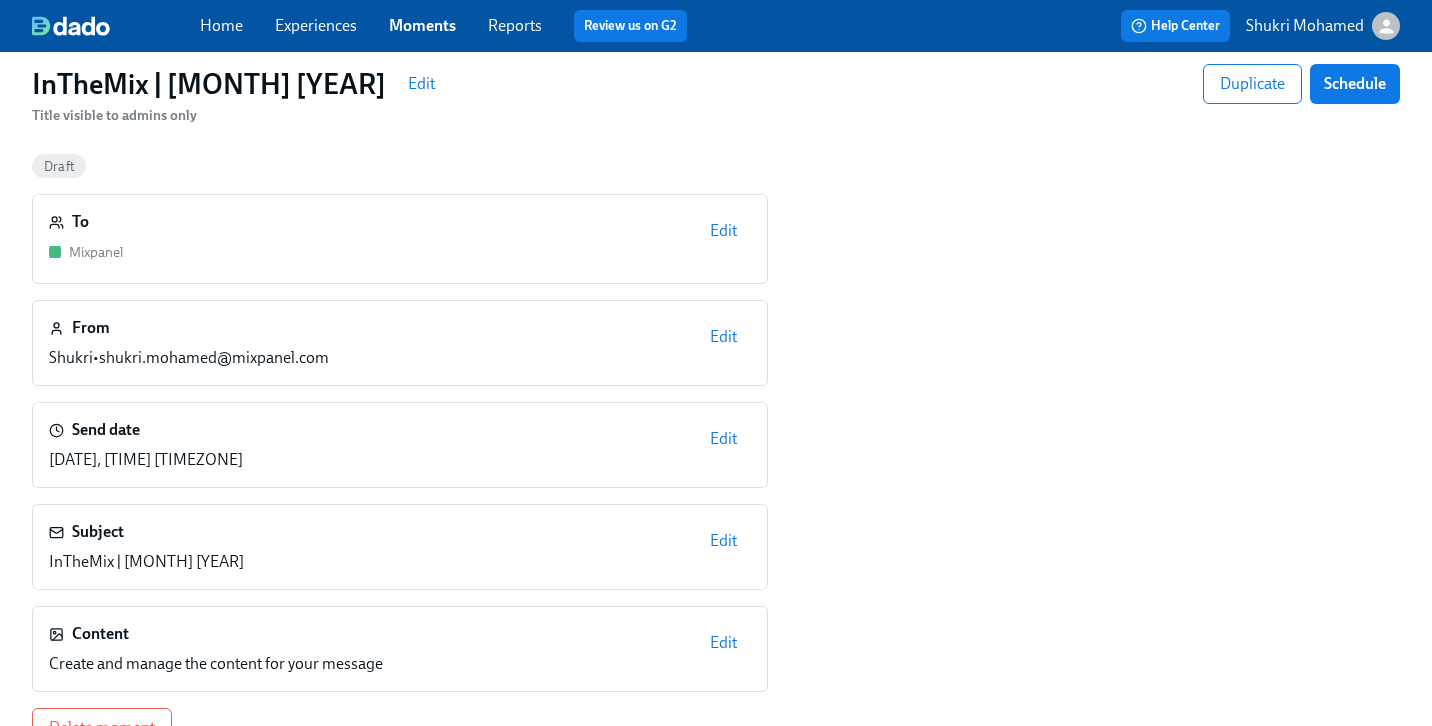 scroll, scrollTop: 174, scrollLeft: 0, axis: vertical 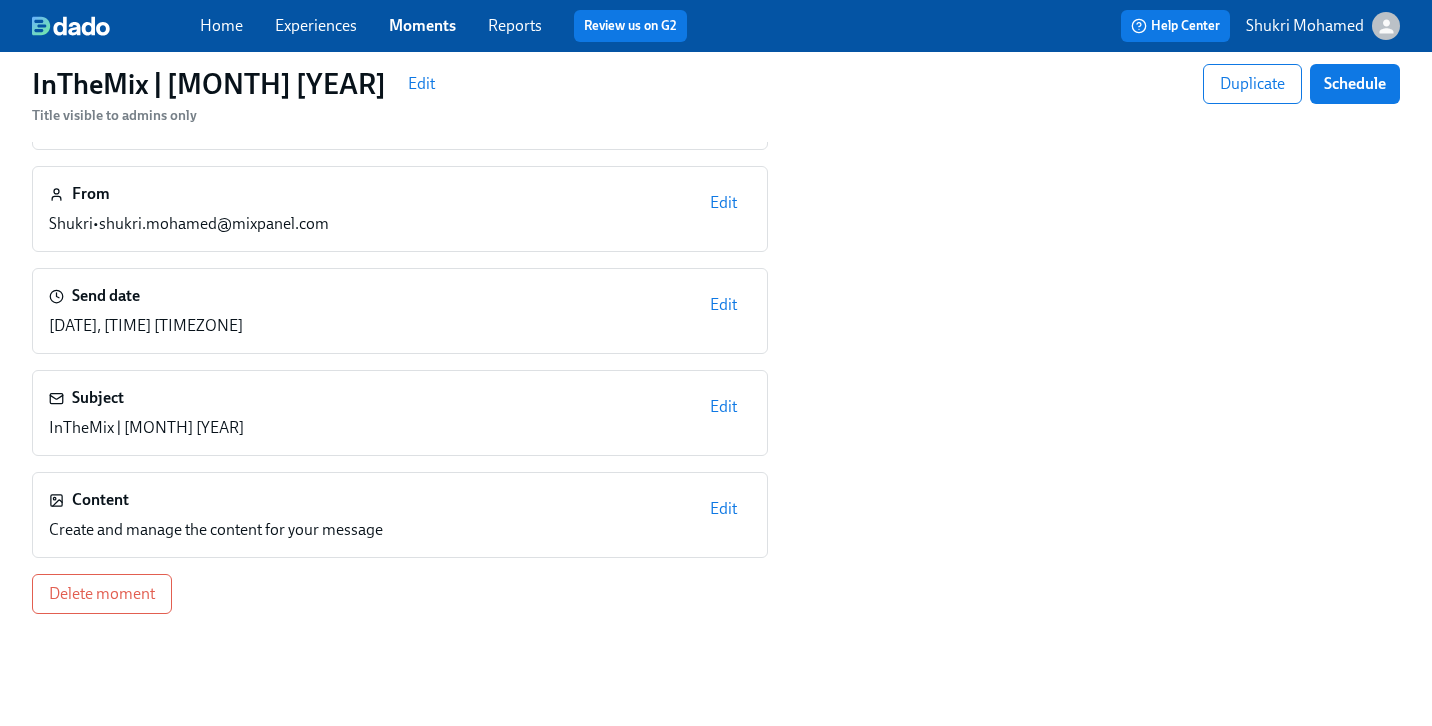 click on "Edit" at bounding box center (723, 509) 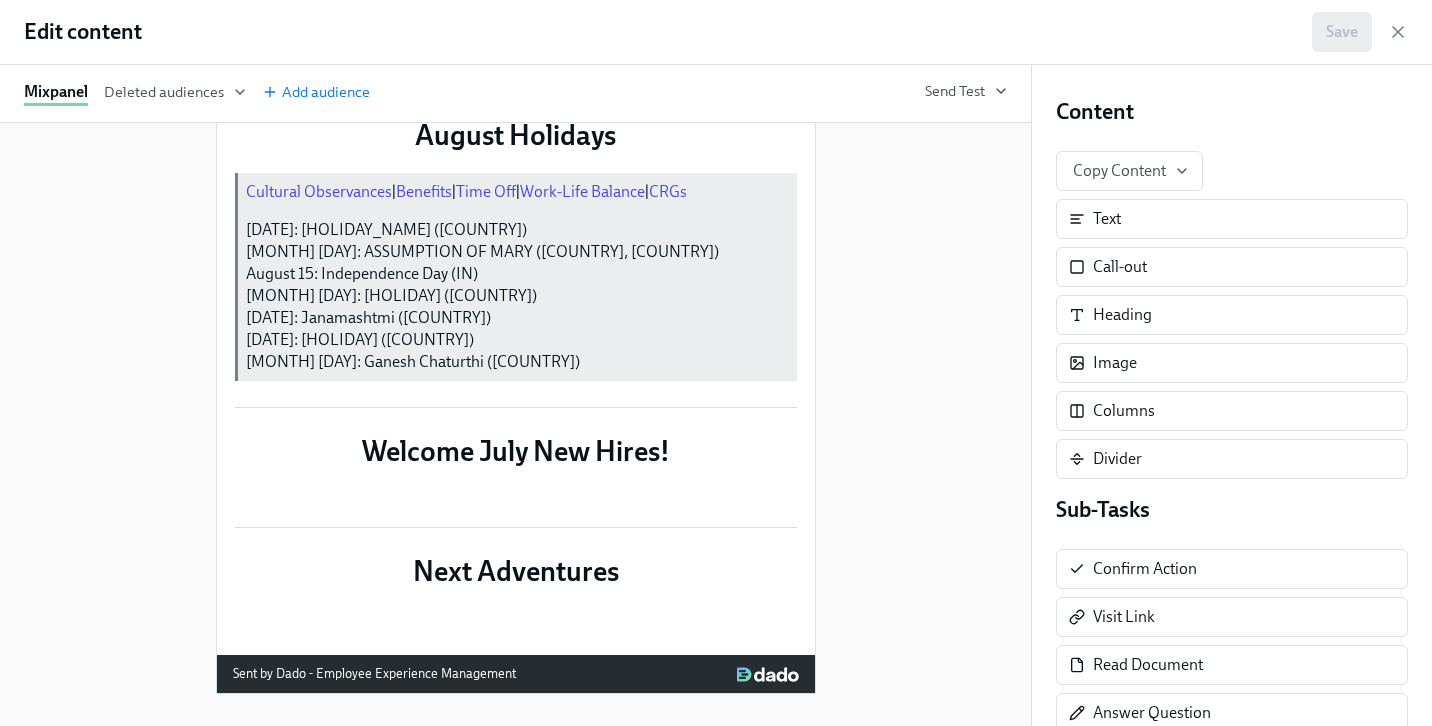 scroll, scrollTop: 2309, scrollLeft: 0, axis: vertical 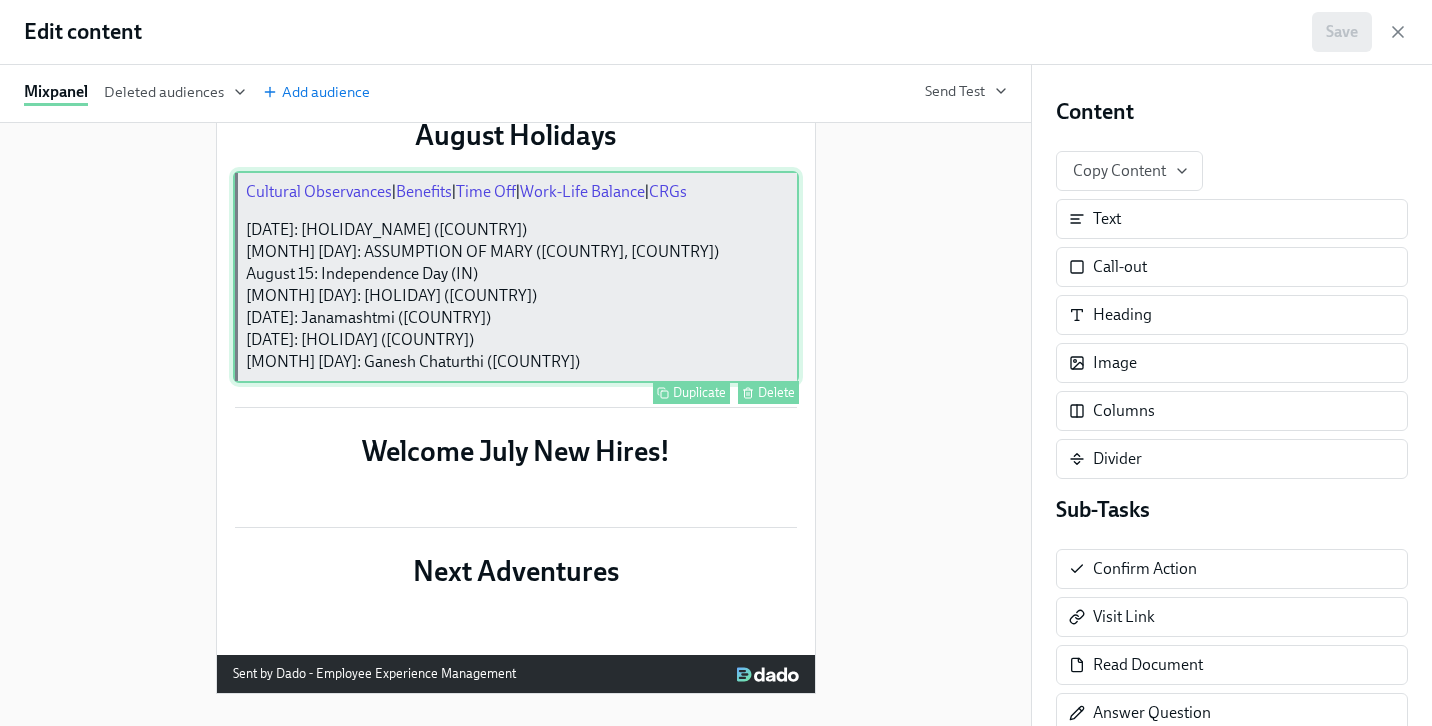 click on "[Cultural Observances](https://www.notion.so/Cultural-Observances-Holidays-95a798ba7e264f0e8137de5bdae0de5c) | [Benefits](https://www.notion.so/mxpnl/Benefits-83a30e365d73476c8f7defef5a43b795) | [Time Off ](https://www.notion.so/Time-Off-8cc6883e2659460c8619b3dd2fb1c538) | [Work-Life Balance](https://www.notion.so/Work-Life-Balance-d11c8f2582ac446886b316a593bdd9fc) | [CRGs](https://www.notion.so/Community-Resource-Groups-CRGs-35fd0d866efd4b1ba01ff060c4a13559)
[DATE]: [HOLIDAY] ([COUNTRY])
[DATE]: [HOLIDAY] ([COUNTRY], [COUNTRY])
[DATE]: [HOLIDAY] ([COUNTRY])
[DATE]: [HOLIDAY] ([COUNTRY], [COUNTRY])
[DATE]: [HOLIDAY] ([COUNTRY])
[DATE]: [HOLIDAY] ([COUNTRY])
[DATE]: [HOLIDAY] ([COUNTRY])   Duplicate   Delete" at bounding box center (516, 277) 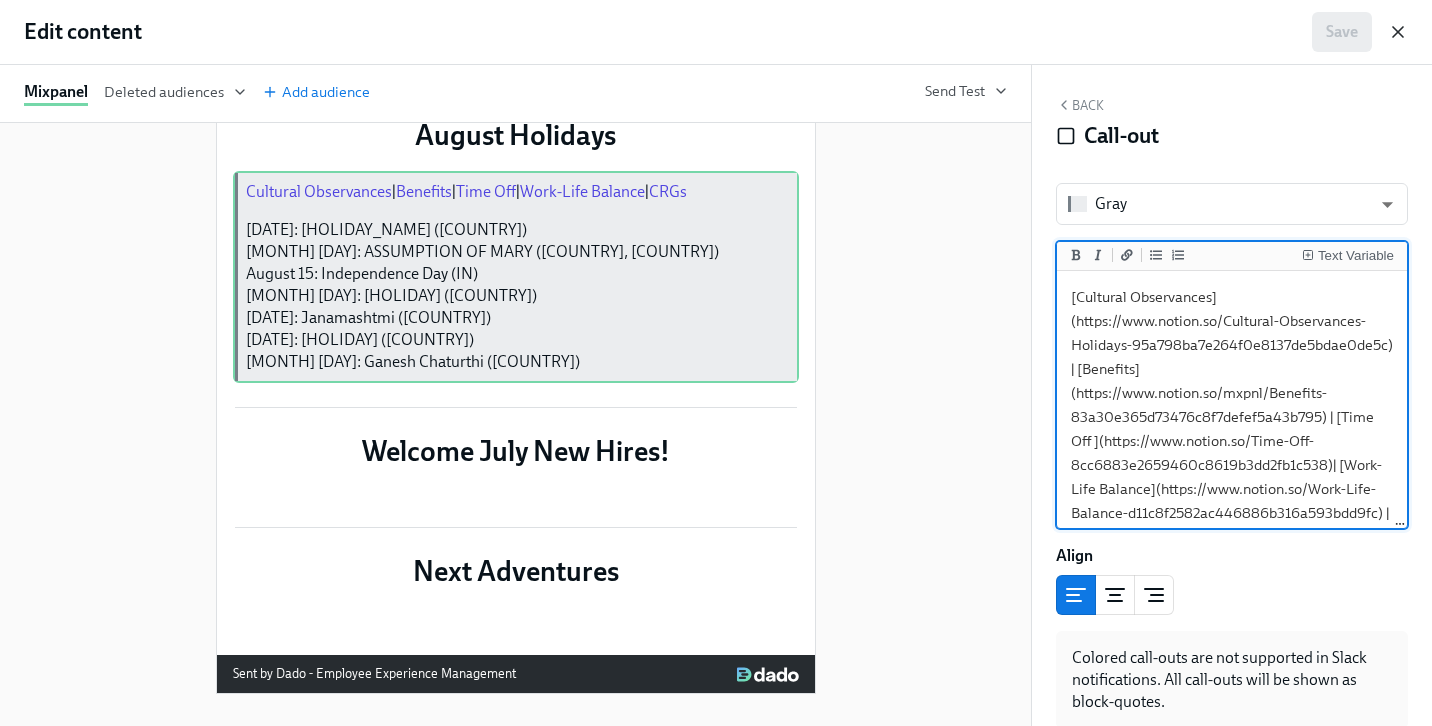 click 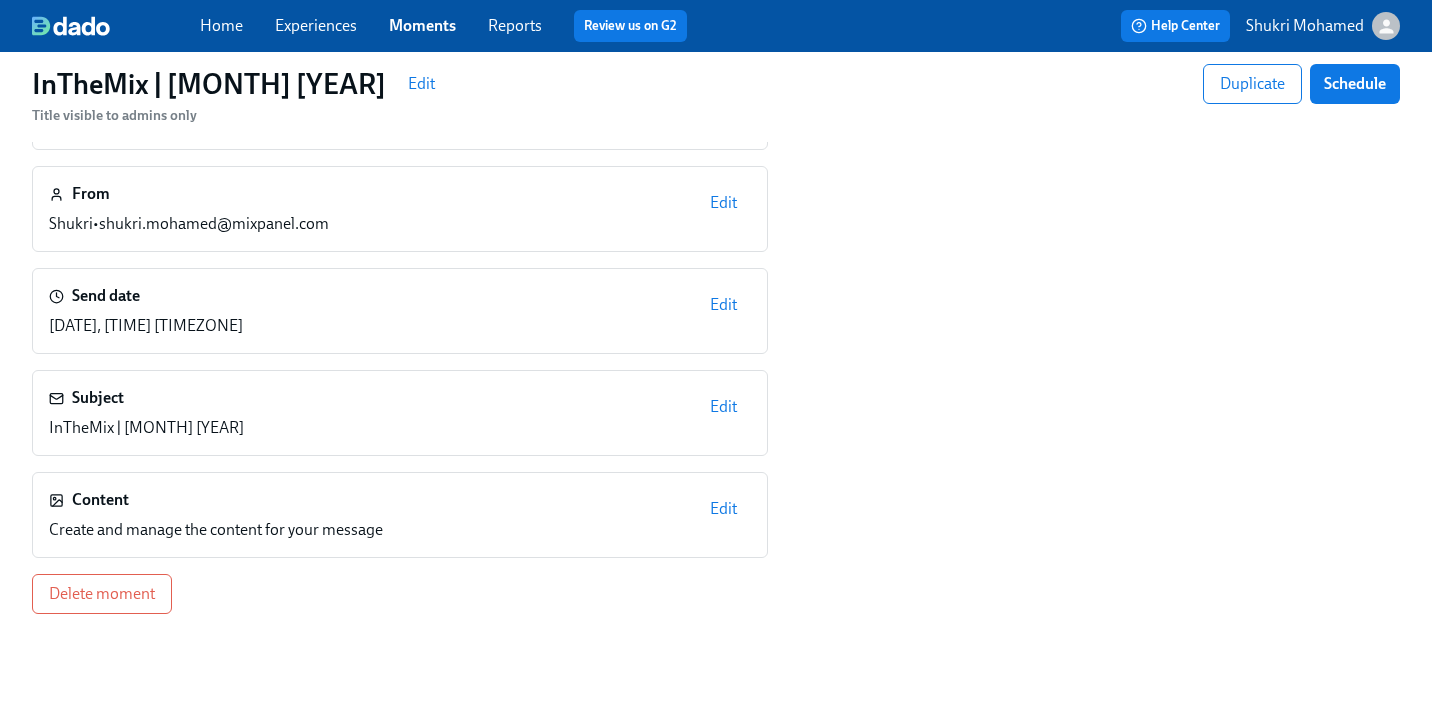 click on "Moments" at bounding box center (422, 25) 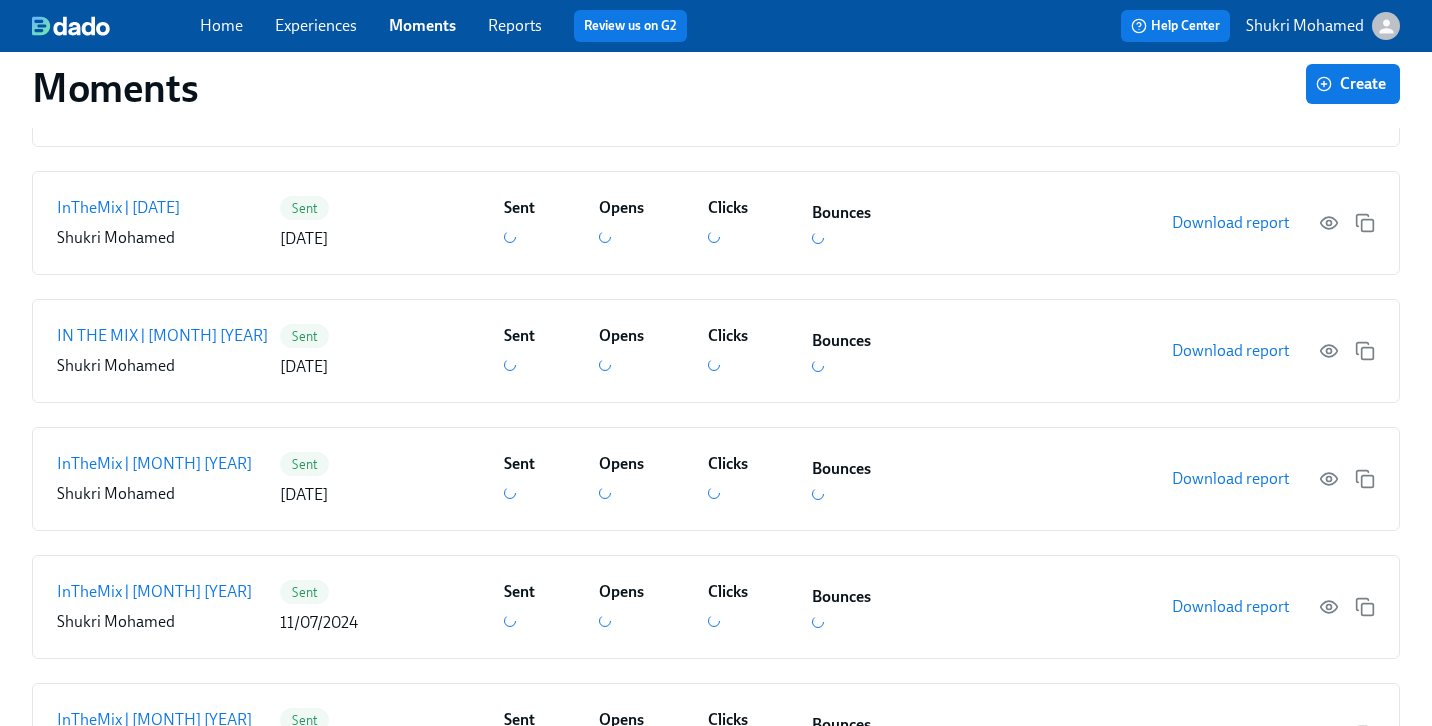 scroll, scrollTop: 1114, scrollLeft: 0, axis: vertical 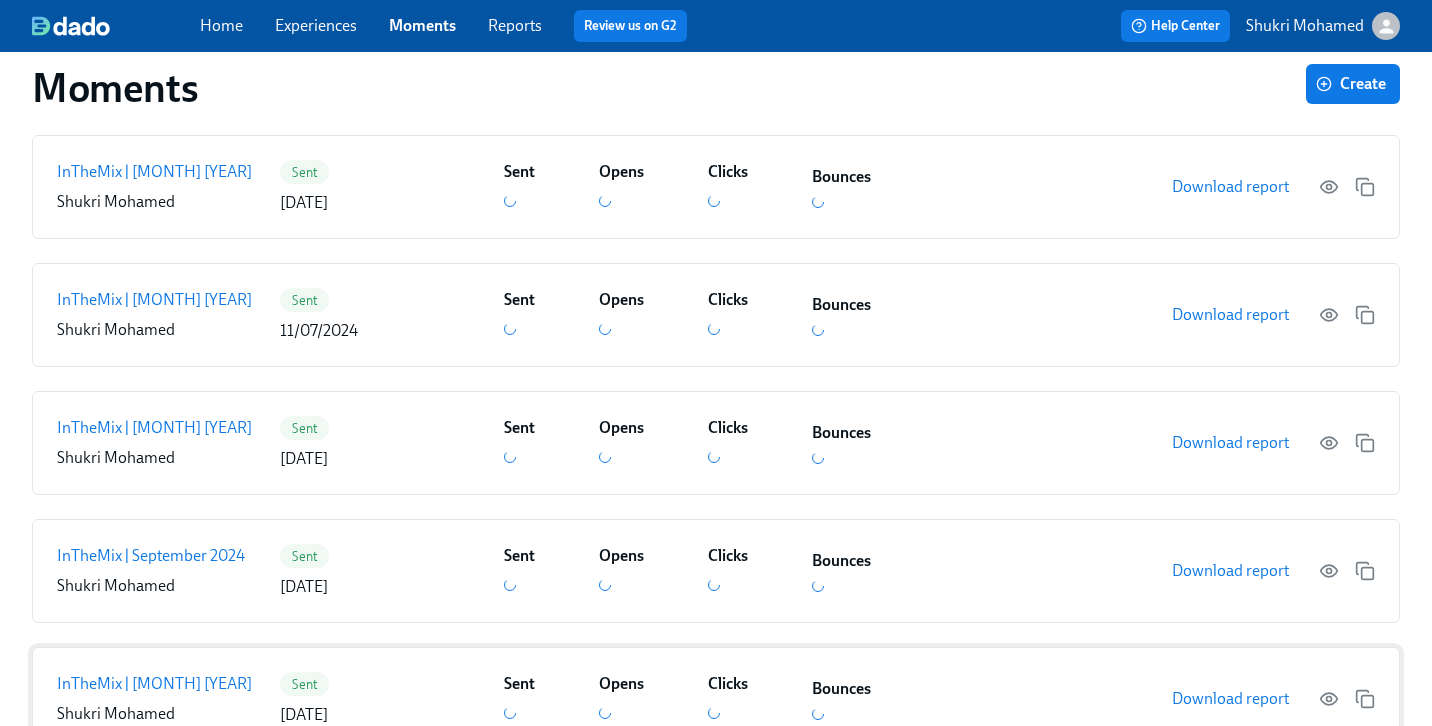 click on "InTheMix | [MONTH] [YEAR] [LAST NAME] Sent [DATE] Sent Opens Clicks Bounces Download report" at bounding box center [716, 699] 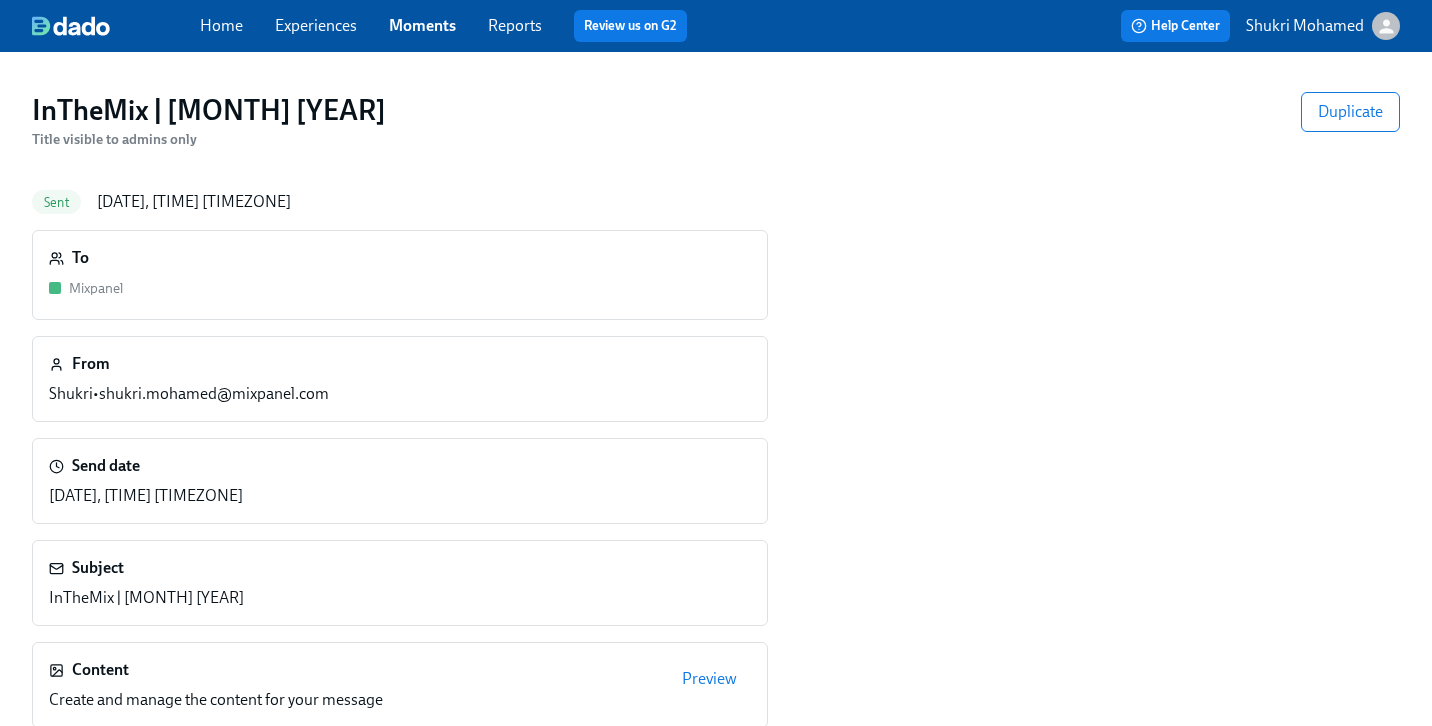 scroll, scrollTop: 152, scrollLeft: 0, axis: vertical 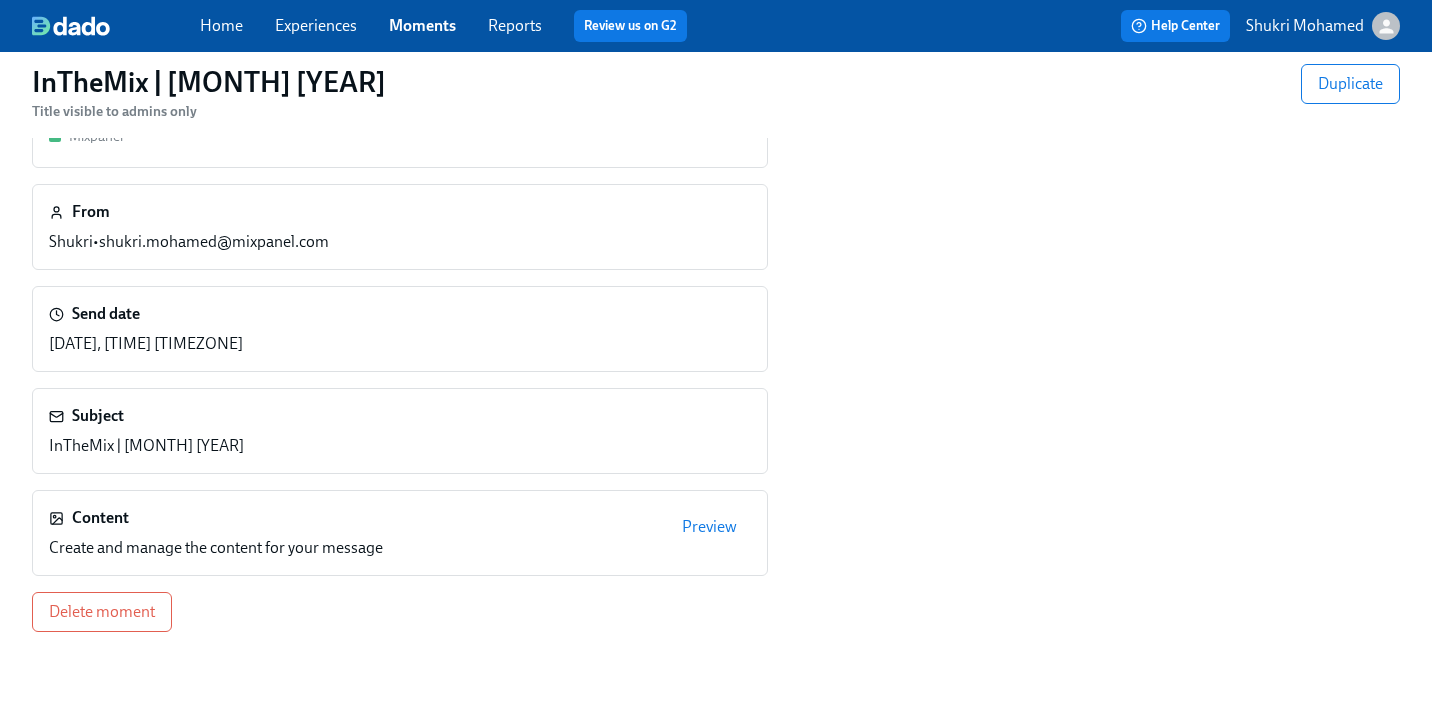 click on "Preview" at bounding box center (709, 527) 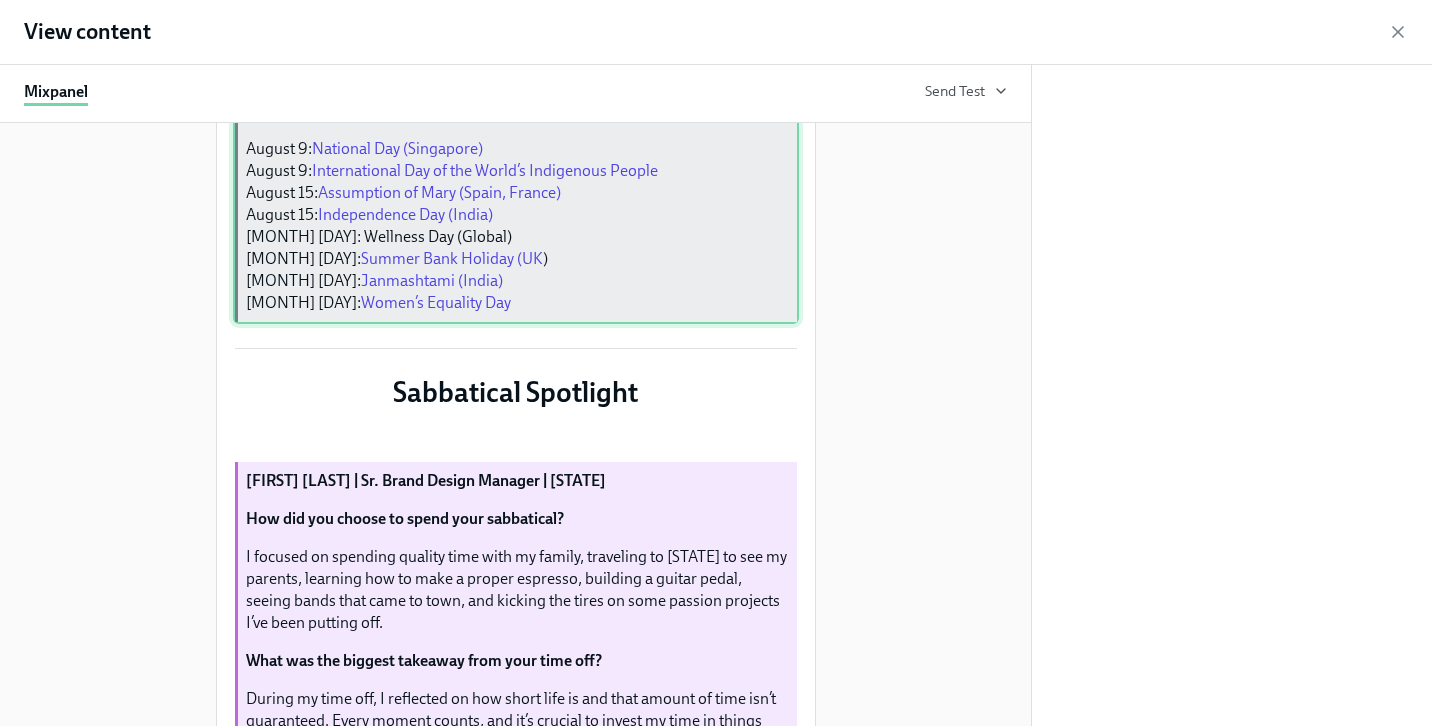 scroll, scrollTop: 1833, scrollLeft: 0, axis: vertical 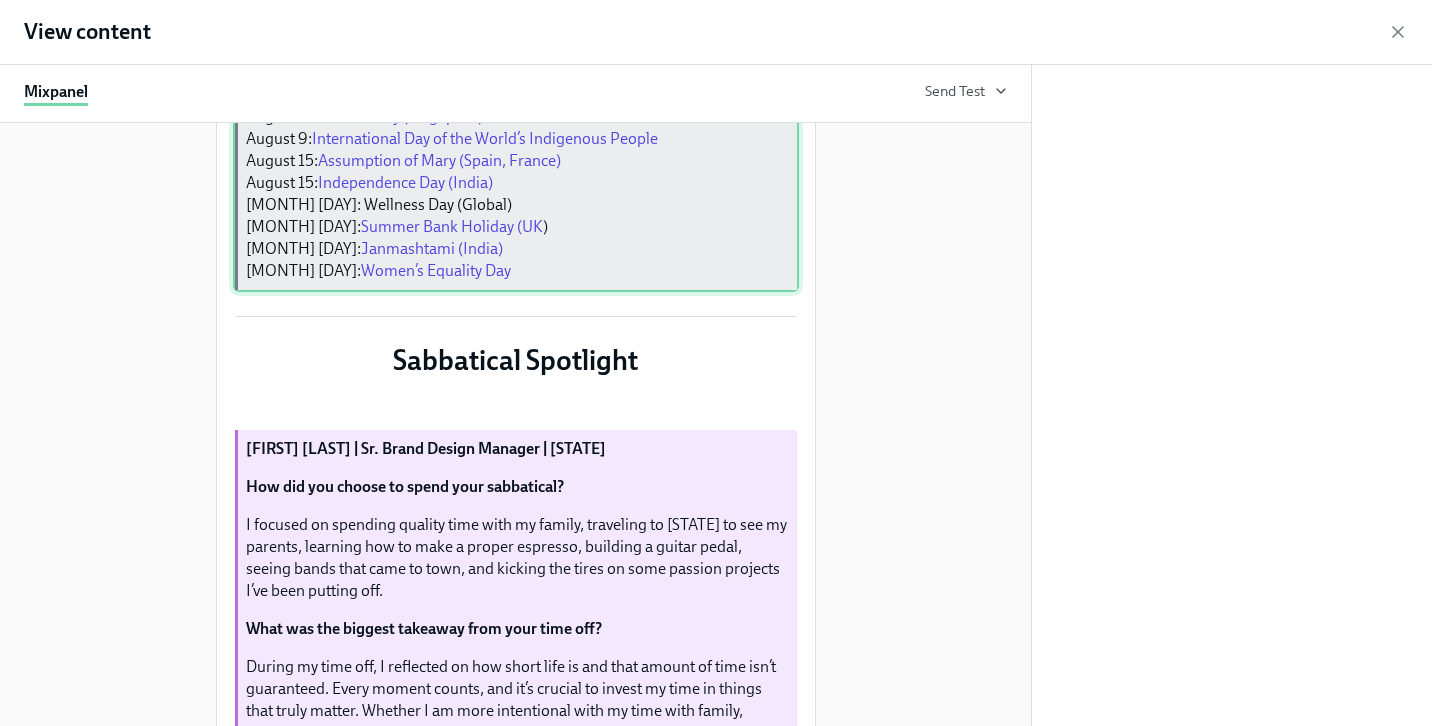 click on "Cultural Observances  |  Benefits  |  Time Off  |  Work-Life Balance  |  CRGs
[MONTH] [DAY]:  National Day (Singapore)
[MONTH] [DAY]:  International Day of the World’s Indigenous People
[MONTH] [DAY]:  Assumption of Mary (Spain, France)
[MONTH] [DAY]:  Independence Day (India)
[MONTH] [DAY]: Wellness Day (Global)
[MONTH] [DAY]:  Summer Bank Holiday (UK )
[MONTH] [DAY]:  Janmashtami (India)
[MONTH] [DAY]:  Women’s Equality Day" at bounding box center [516, 175] 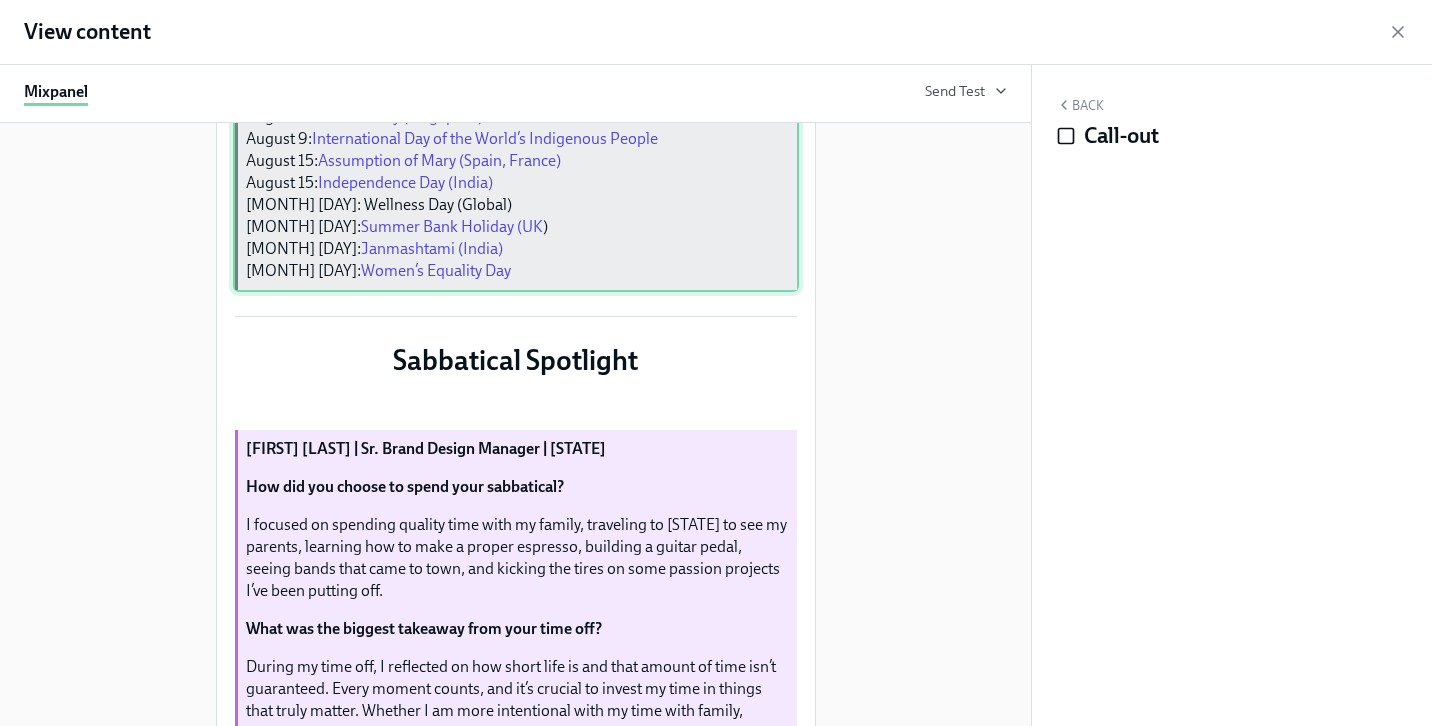 click on "Cultural Observances  |  Benefits  |  Time Off  |  Work-Life Balance  |  CRGs
[MONTH] [DAY]:  National Day (Singapore)
[MONTH] [DAY]:  International Day of the World’s Indigenous People
[MONTH] [DAY]:  Assumption of Mary (Spain, France)
[MONTH] [DAY]:  Independence Day (India)
[MONTH] [DAY]: Wellness Day (Global)
[MONTH] [DAY]:  Summer Bank Holiday (UK )
[MONTH] [DAY]:  Janmashtami (India)
[MONTH] [DAY]:  Women’s Equality Day" at bounding box center [516, 175] 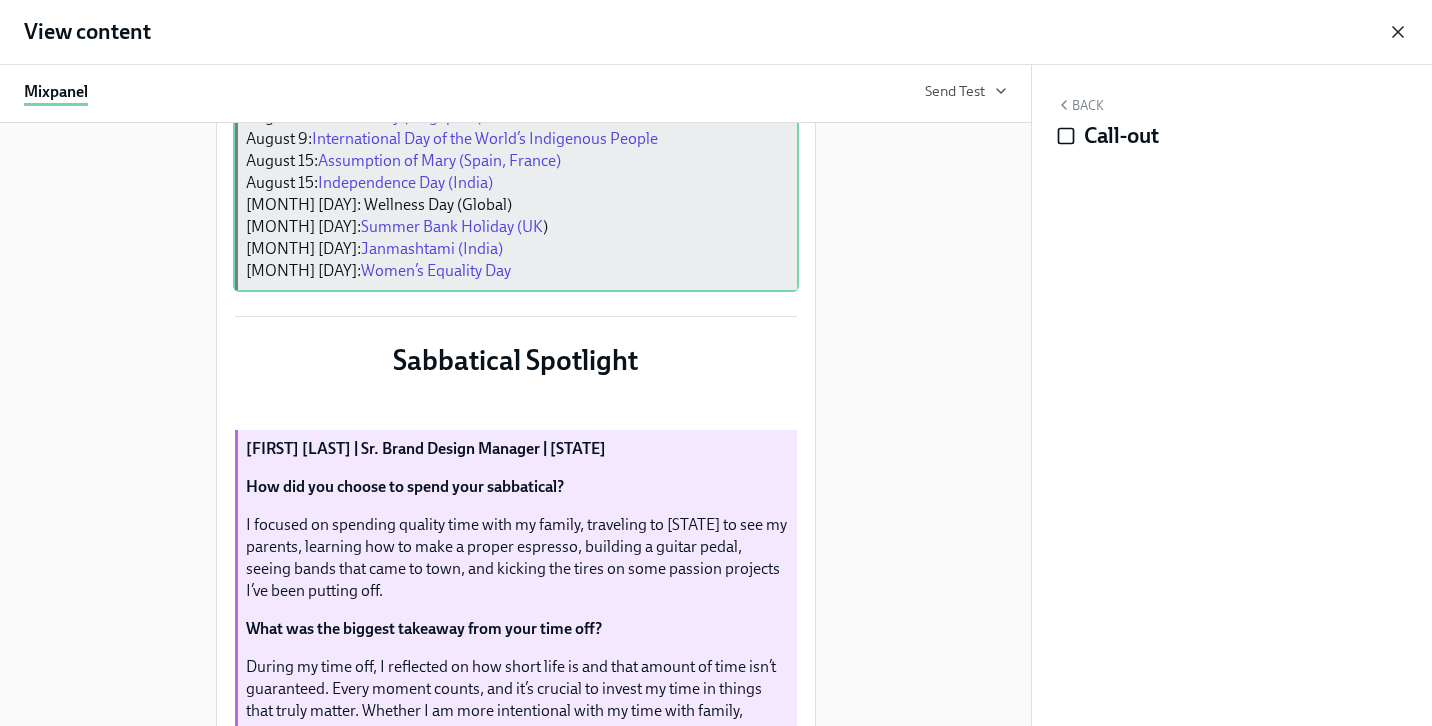 click 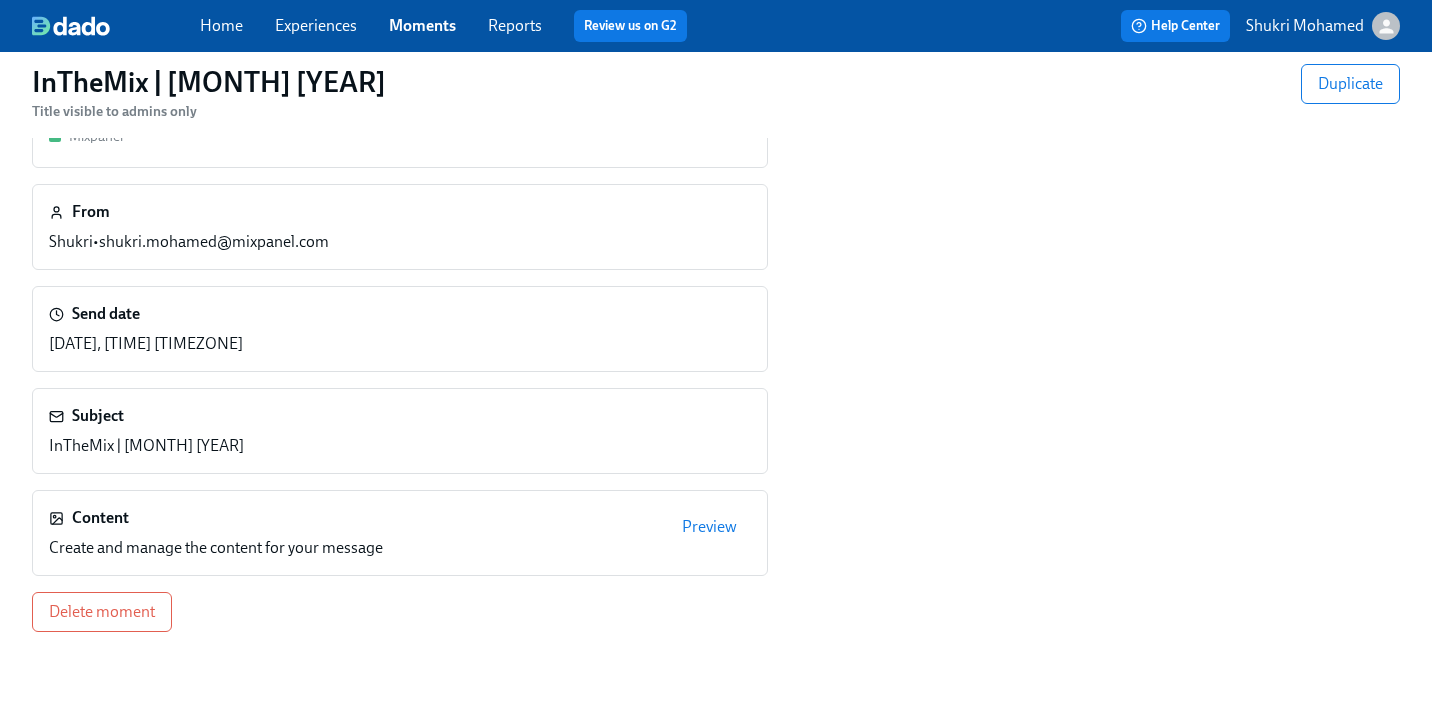 click on "Moments" at bounding box center [422, 25] 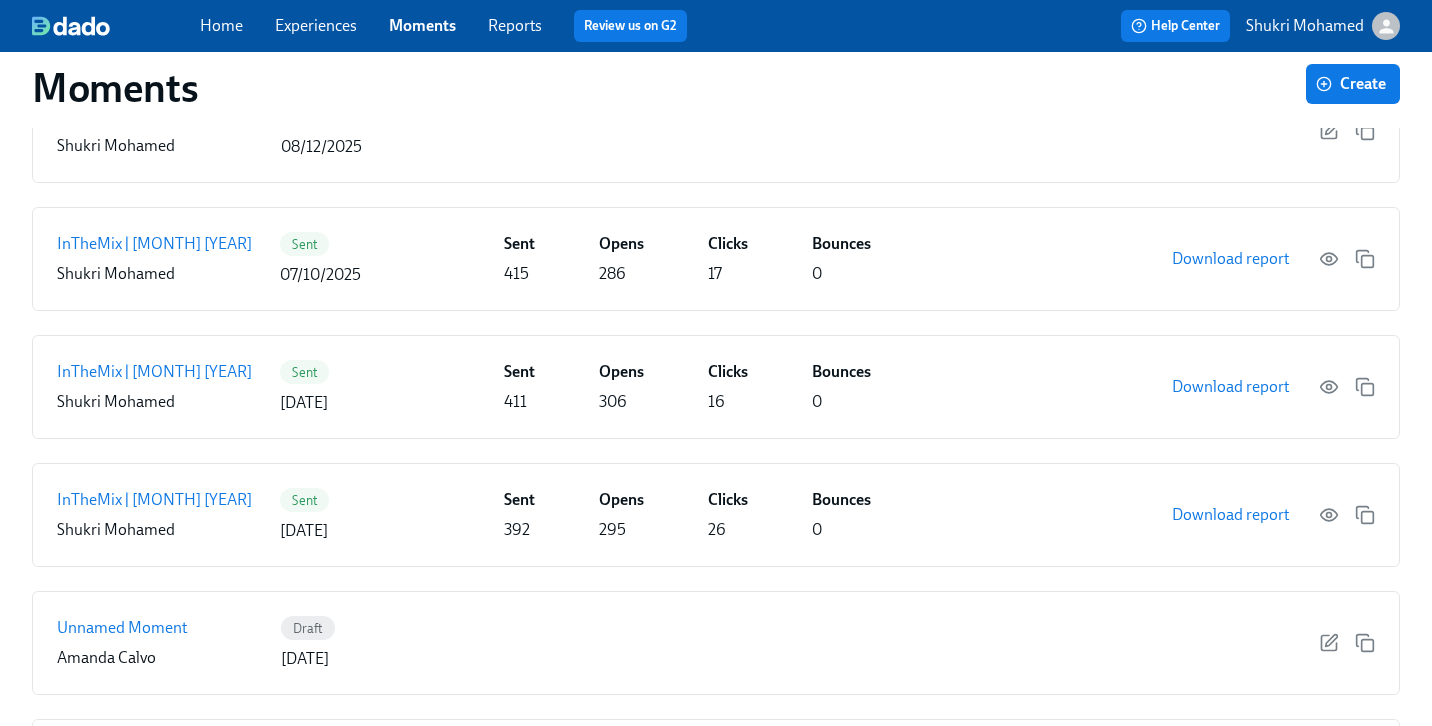 scroll, scrollTop: 0, scrollLeft: 0, axis: both 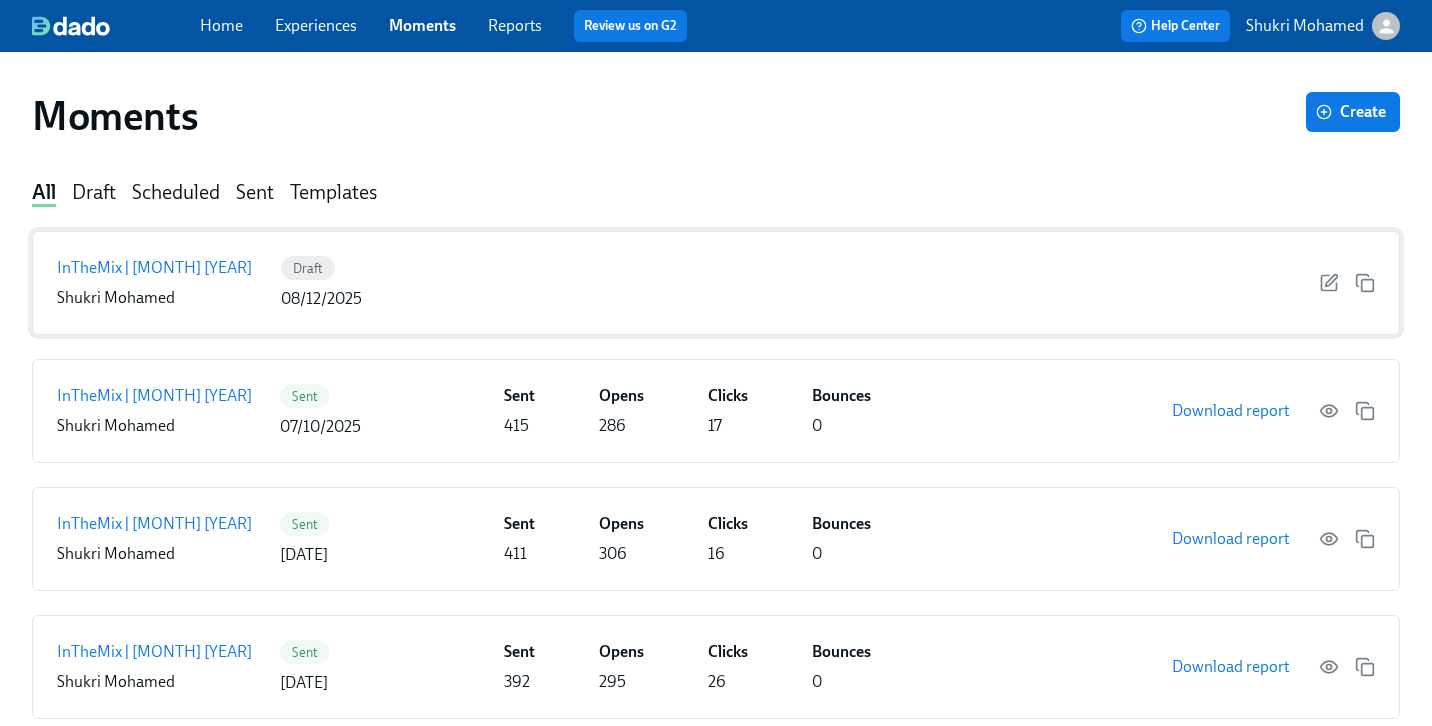 click on "InTheMix | [MONTH] [YEAR] [LAST NAME] Draft [DATE]" at bounding box center (716, 283) 